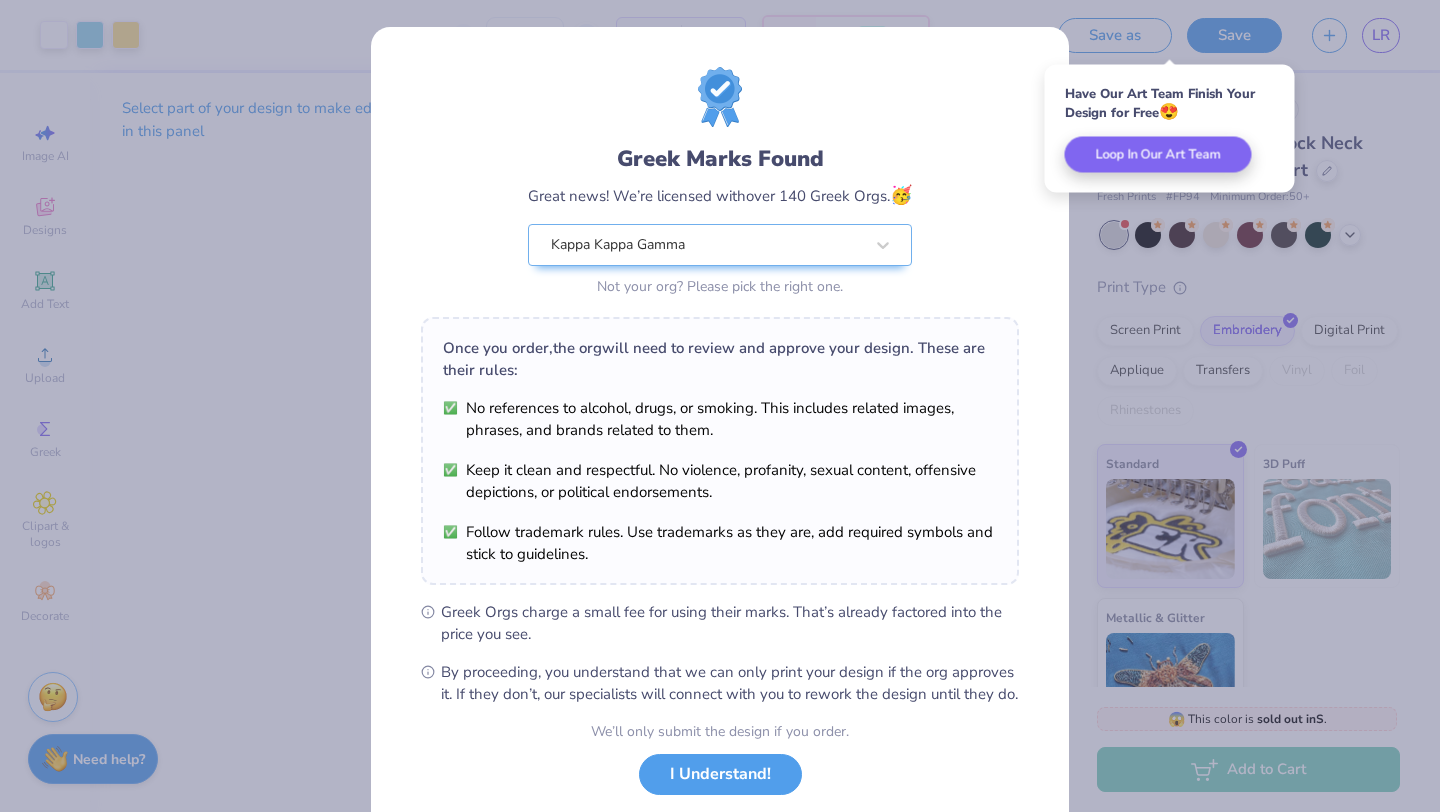 scroll, scrollTop: 0, scrollLeft: 0, axis: both 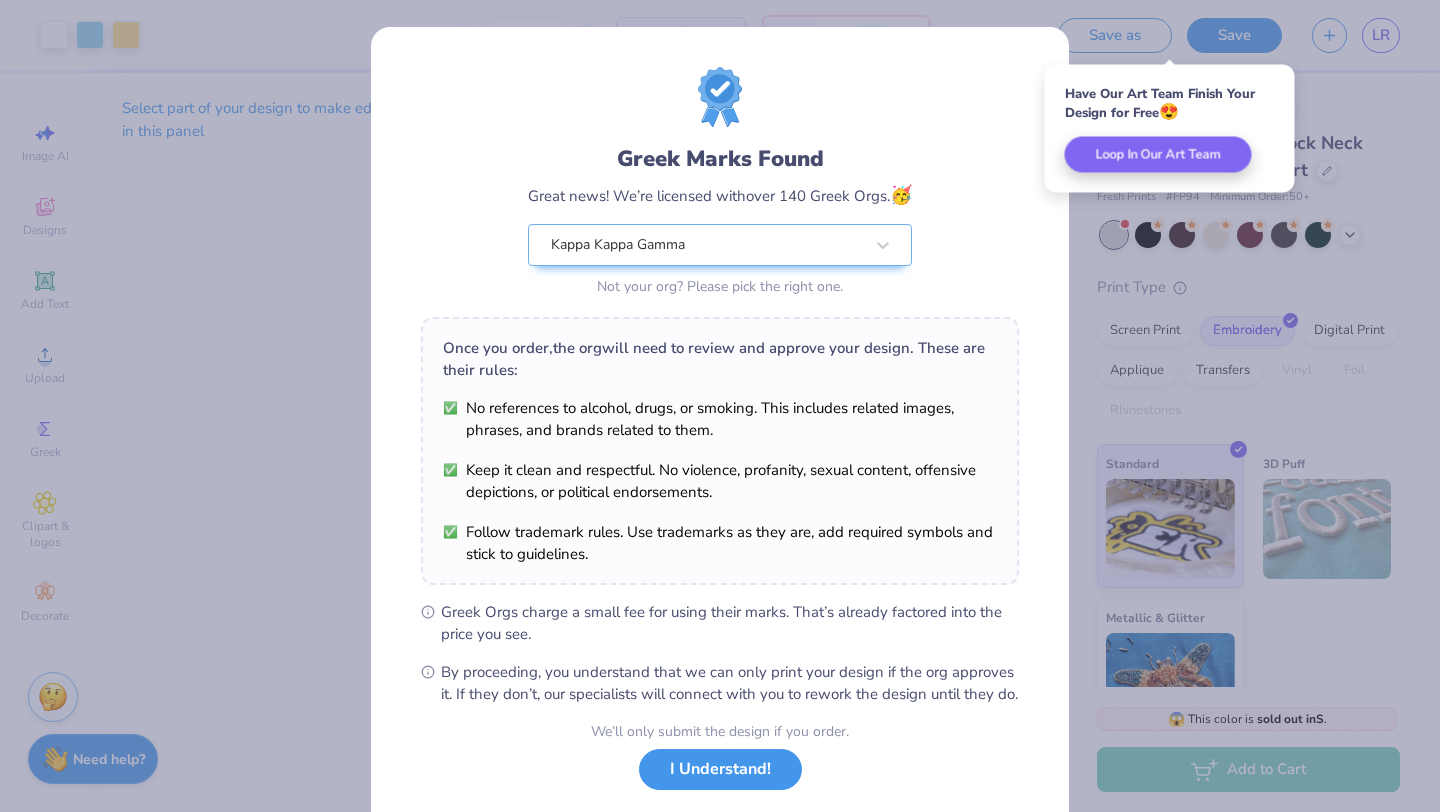 click on "I Understand!" at bounding box center (720, 769) 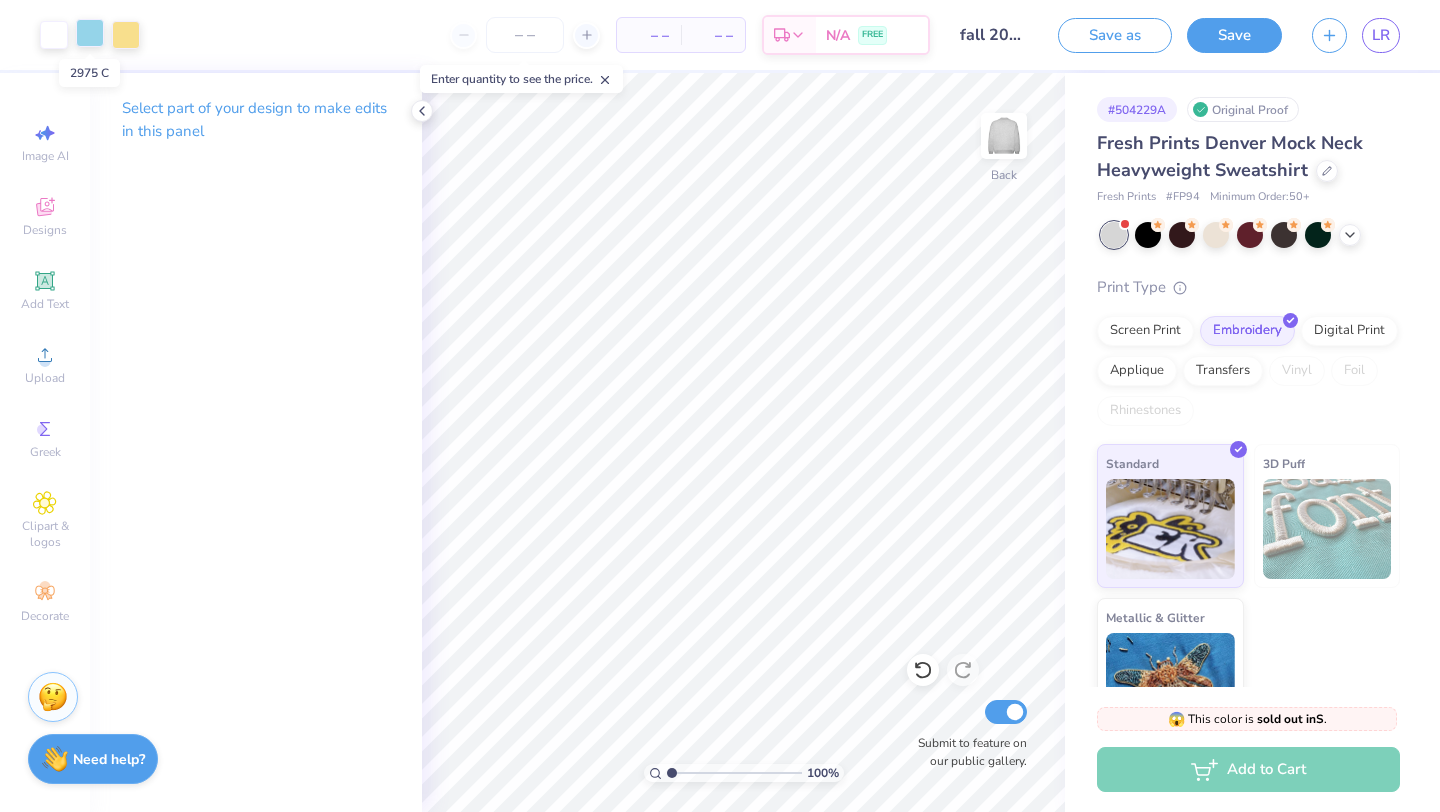 click at bounding box center (90, 33) 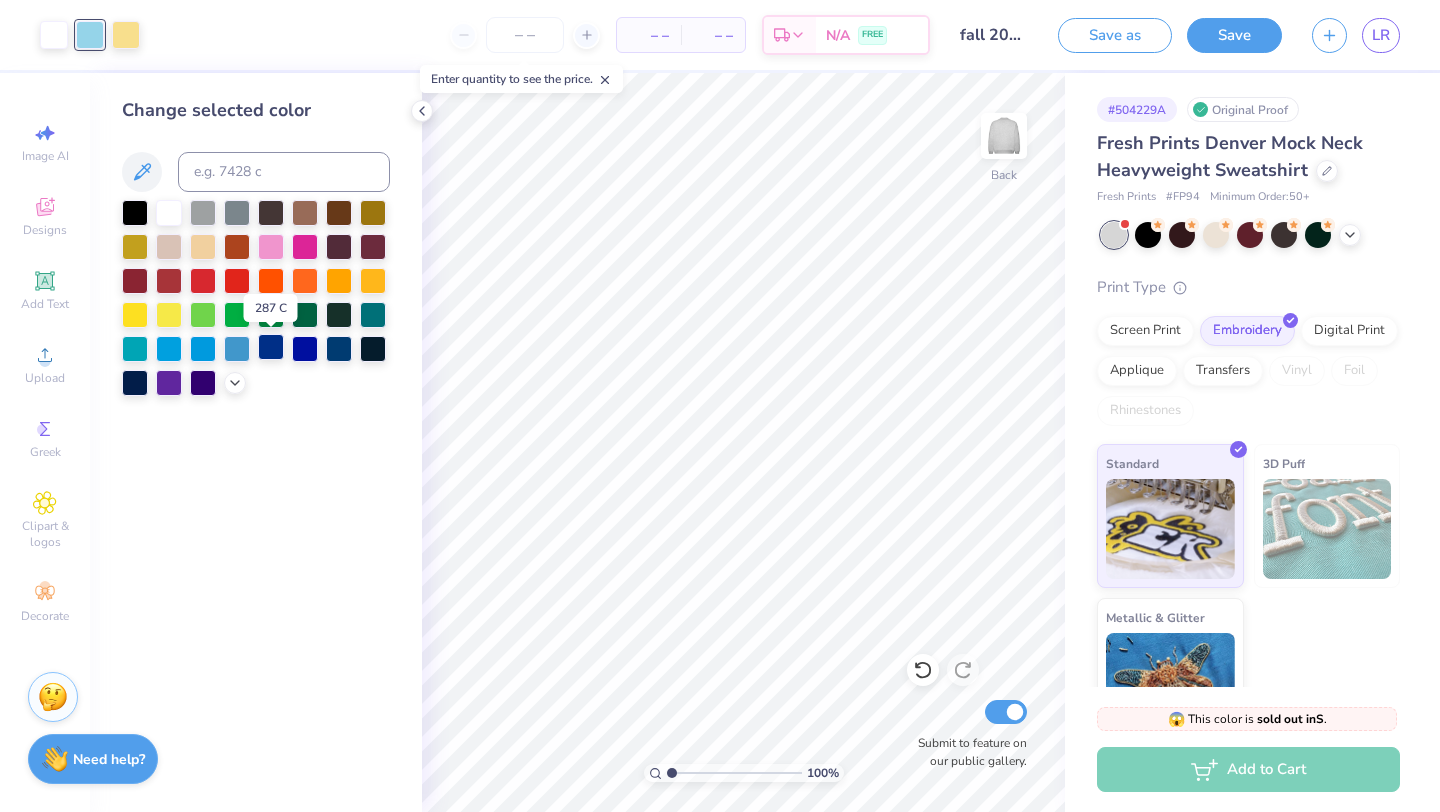 click at bounding box center [271, 347] 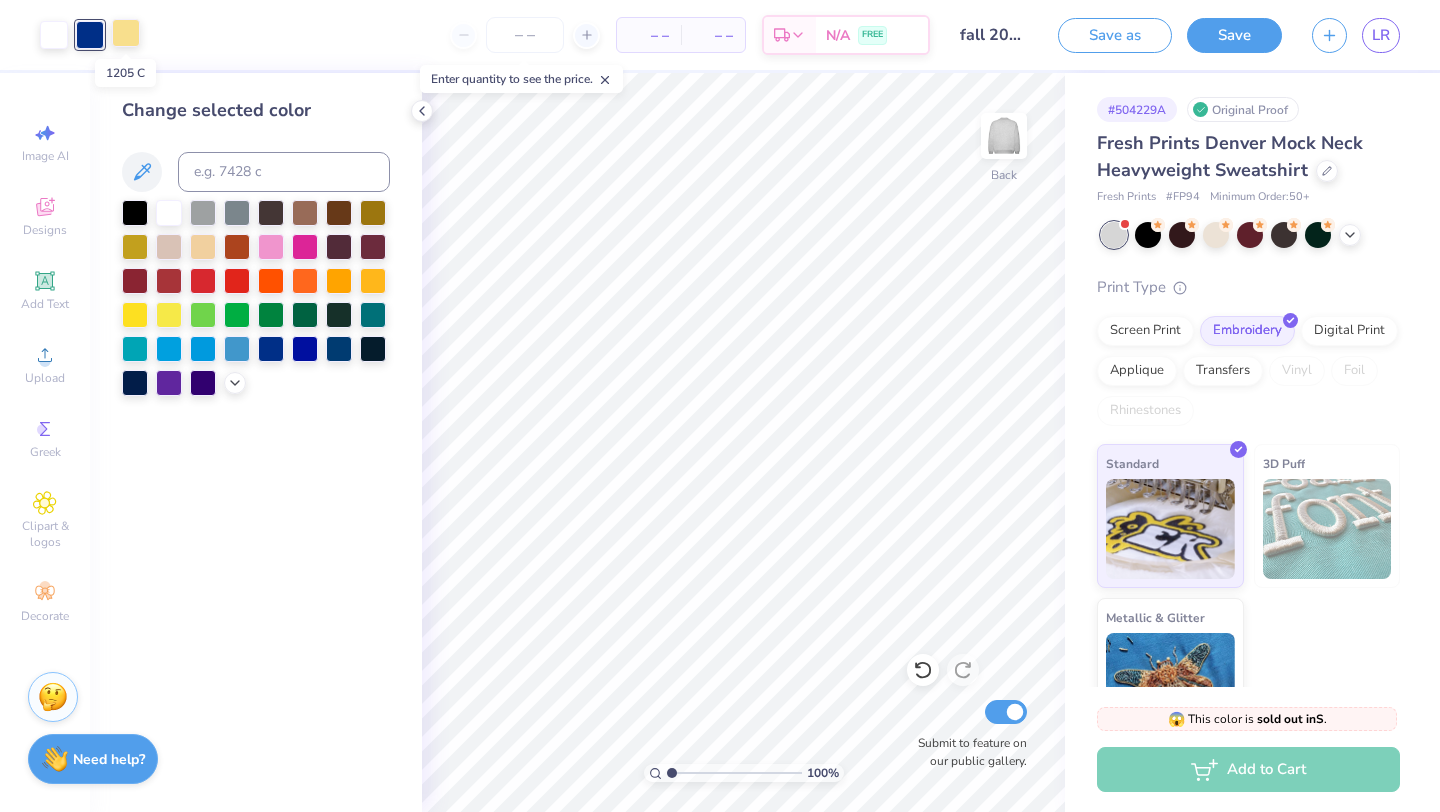 click at bounding box center [126, 33] 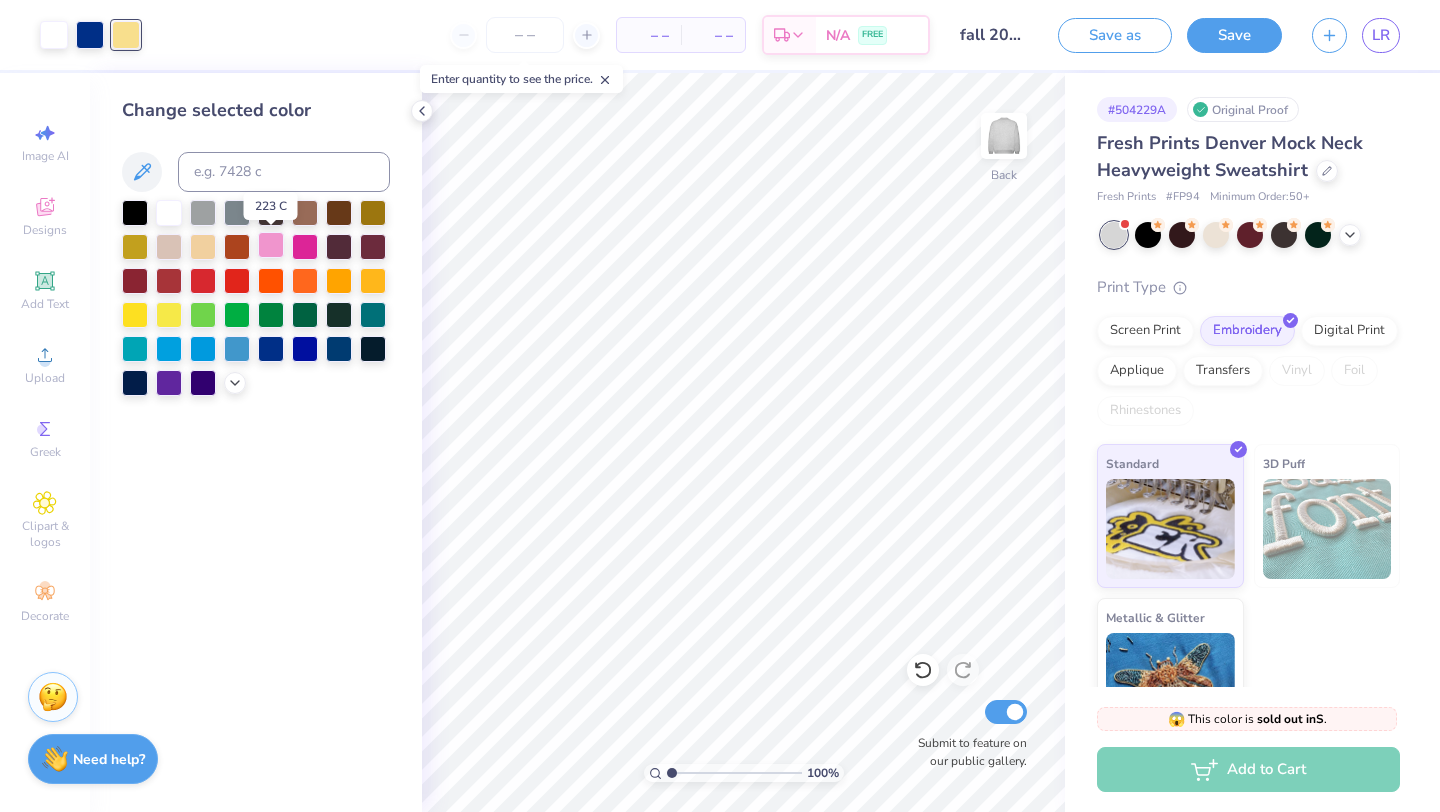 click at bounding box center (271, 245) 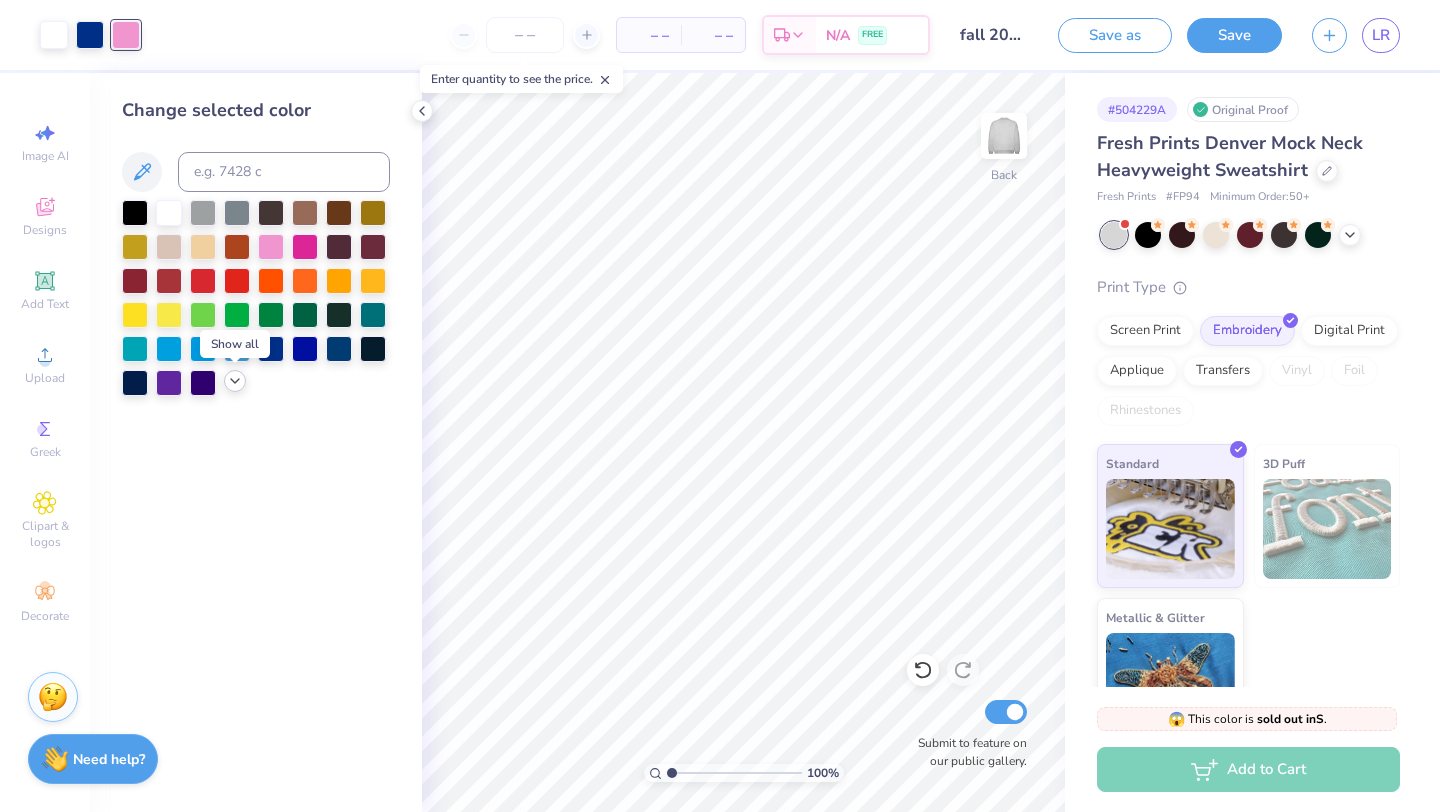 click 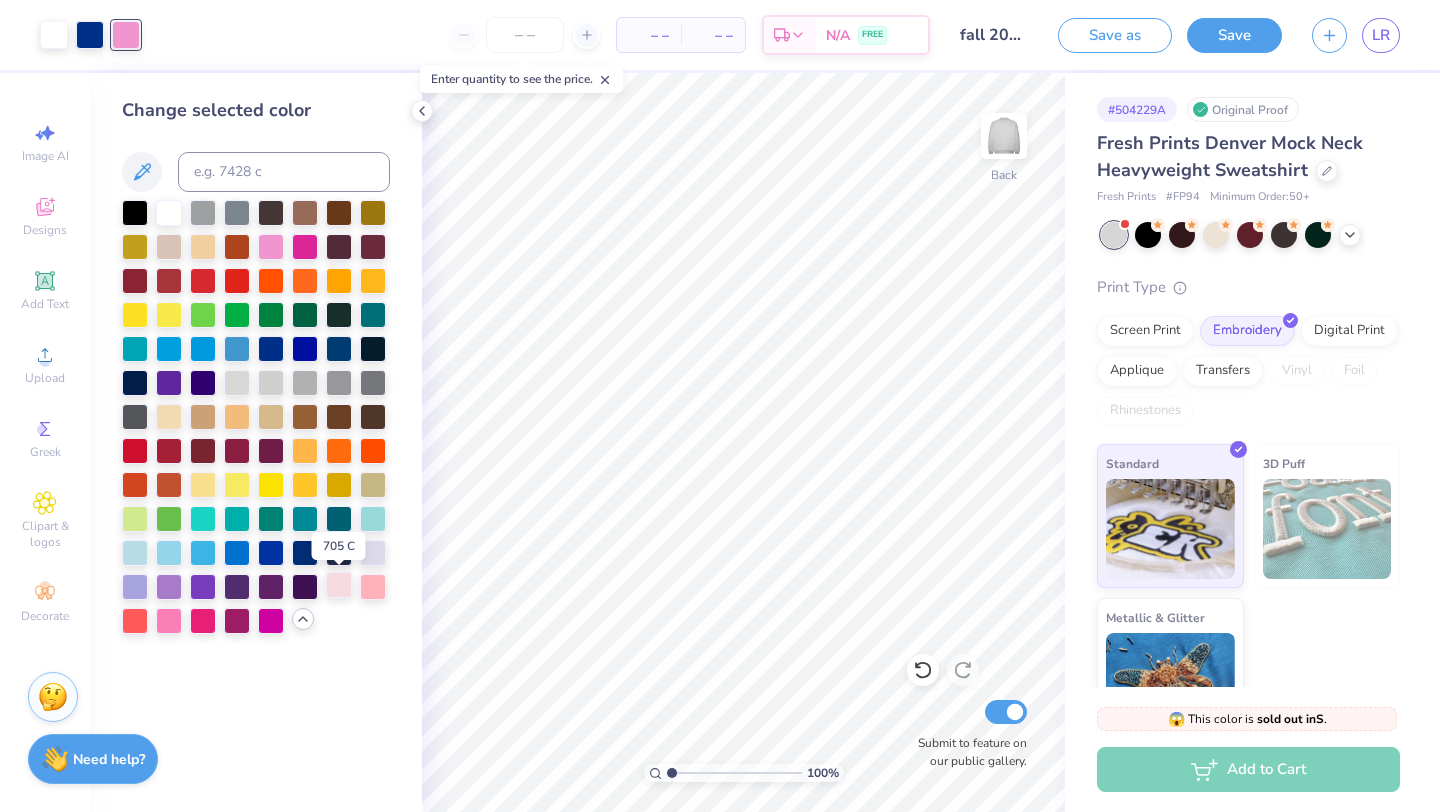 click at bounding box center (339, 585) 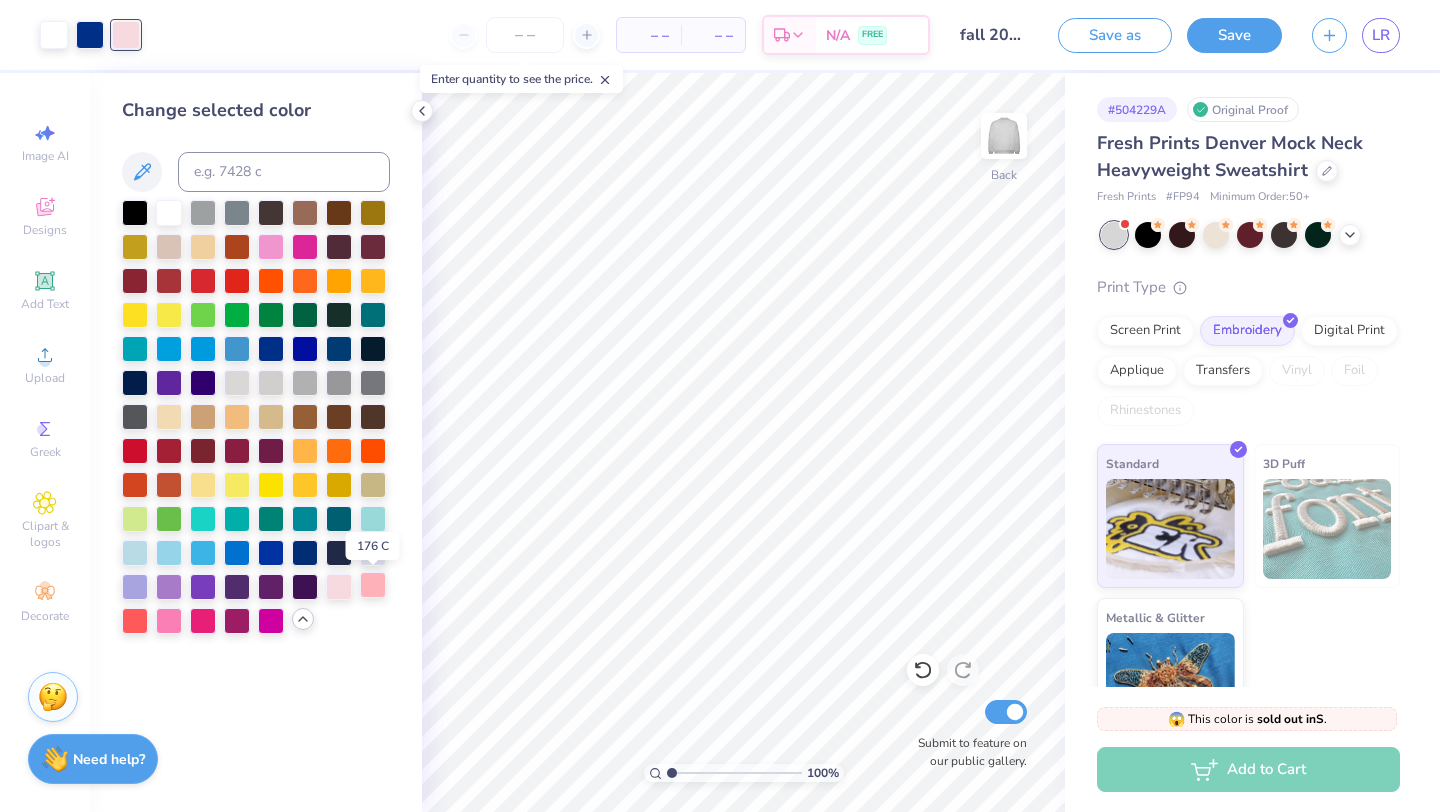 click at bounding box center [373, 585] 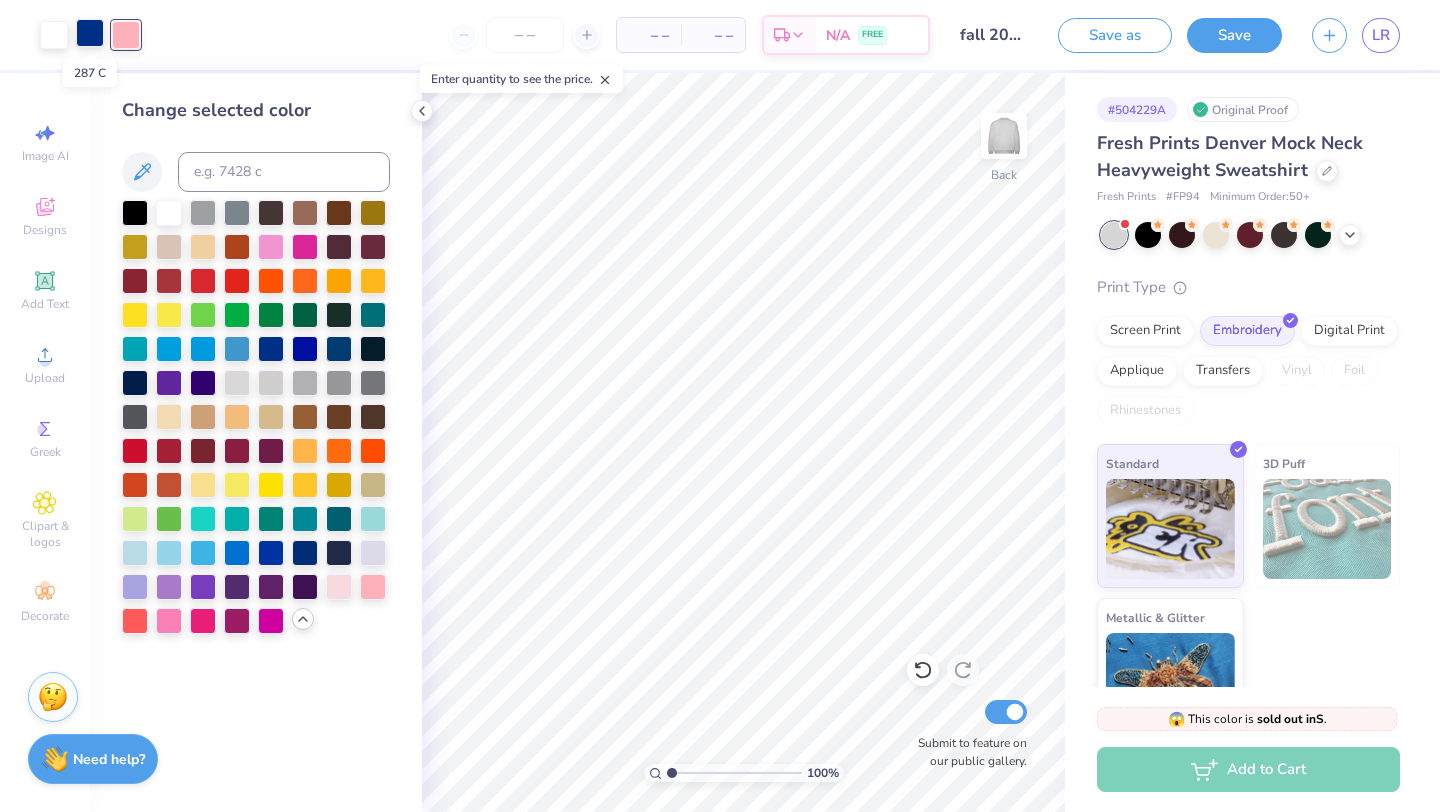 click at bounding box center [90, 33] 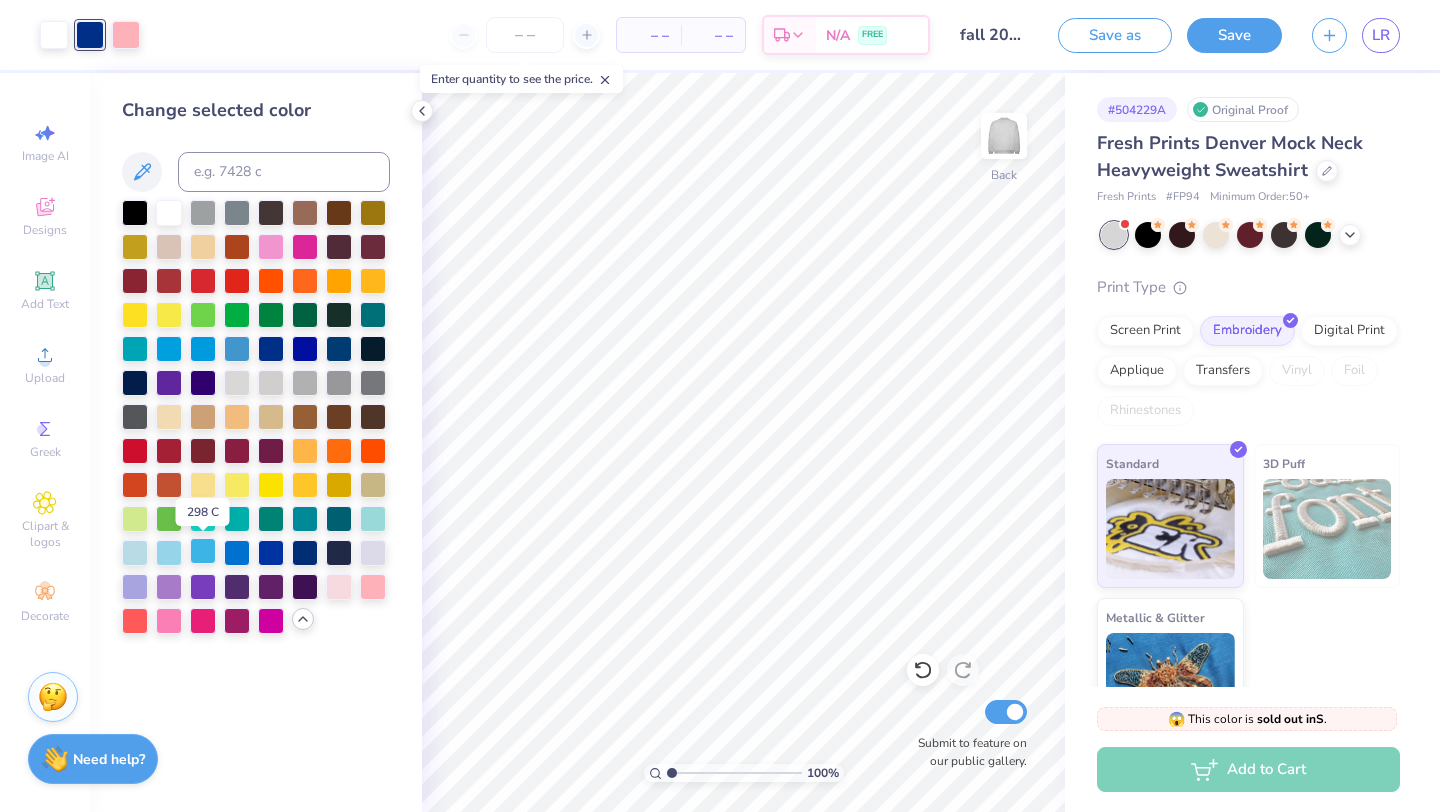 click at bounding box center [203, 551] 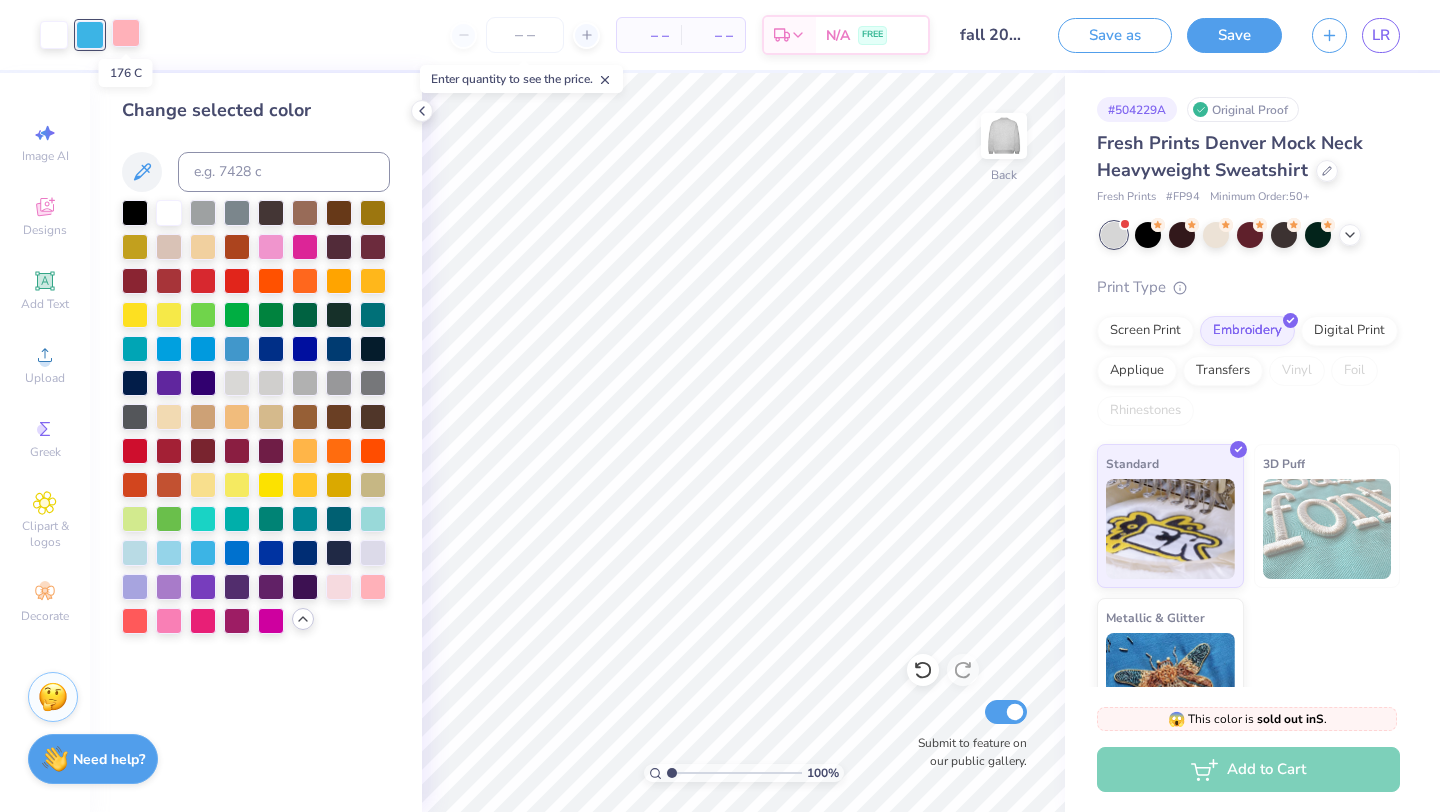 click at bounding box center (126, 33) 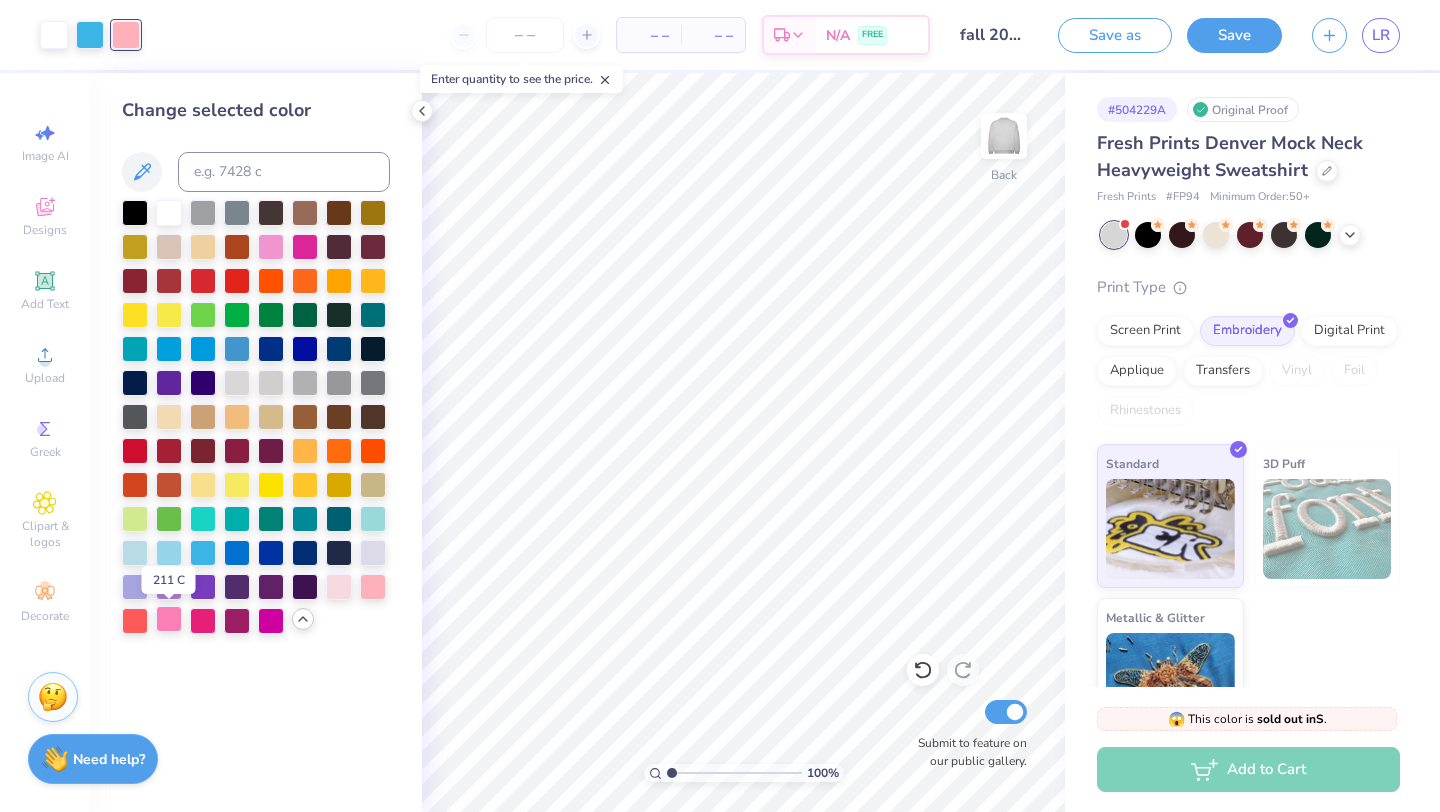 click at bounding box center [169, 619] 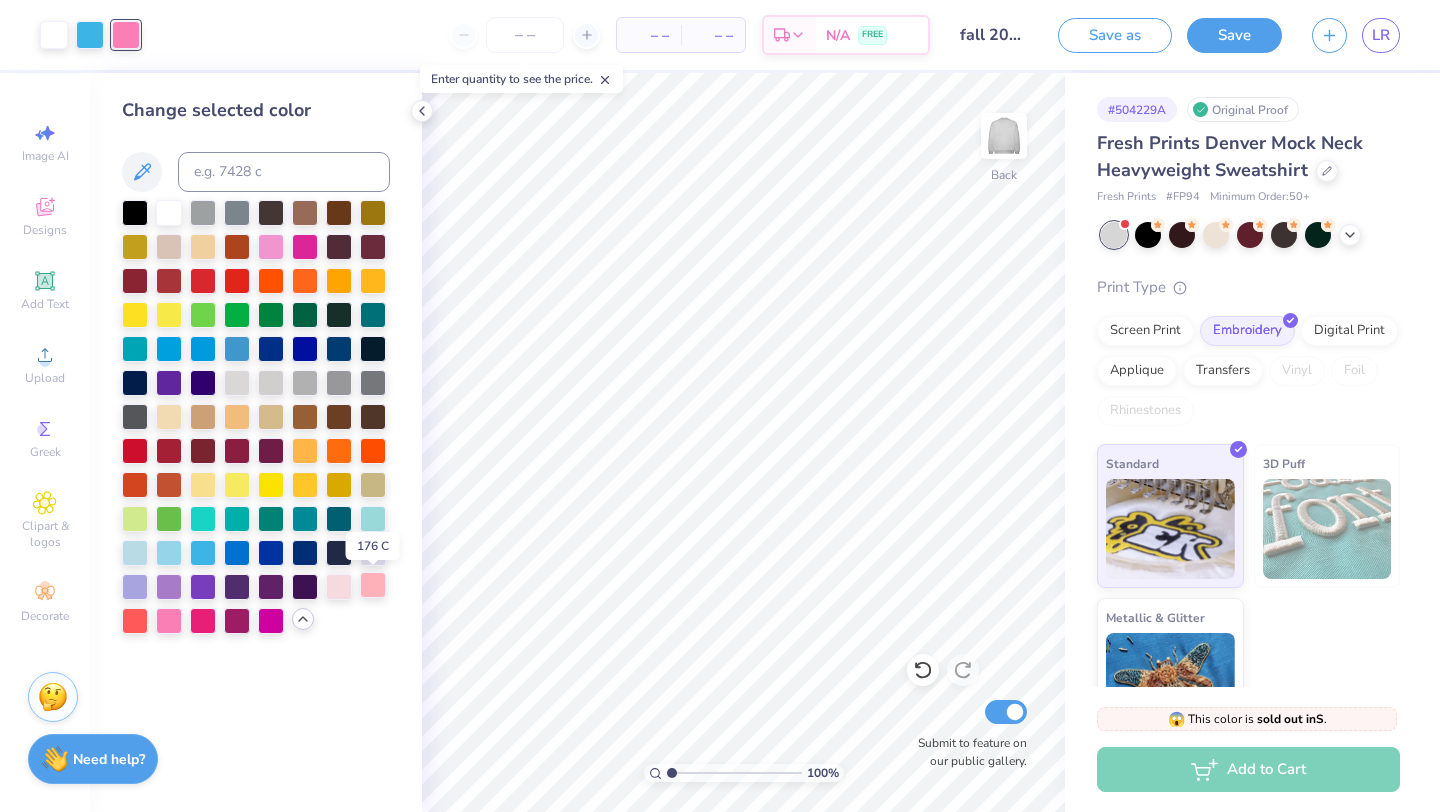 click at bounding box center (373, 585) 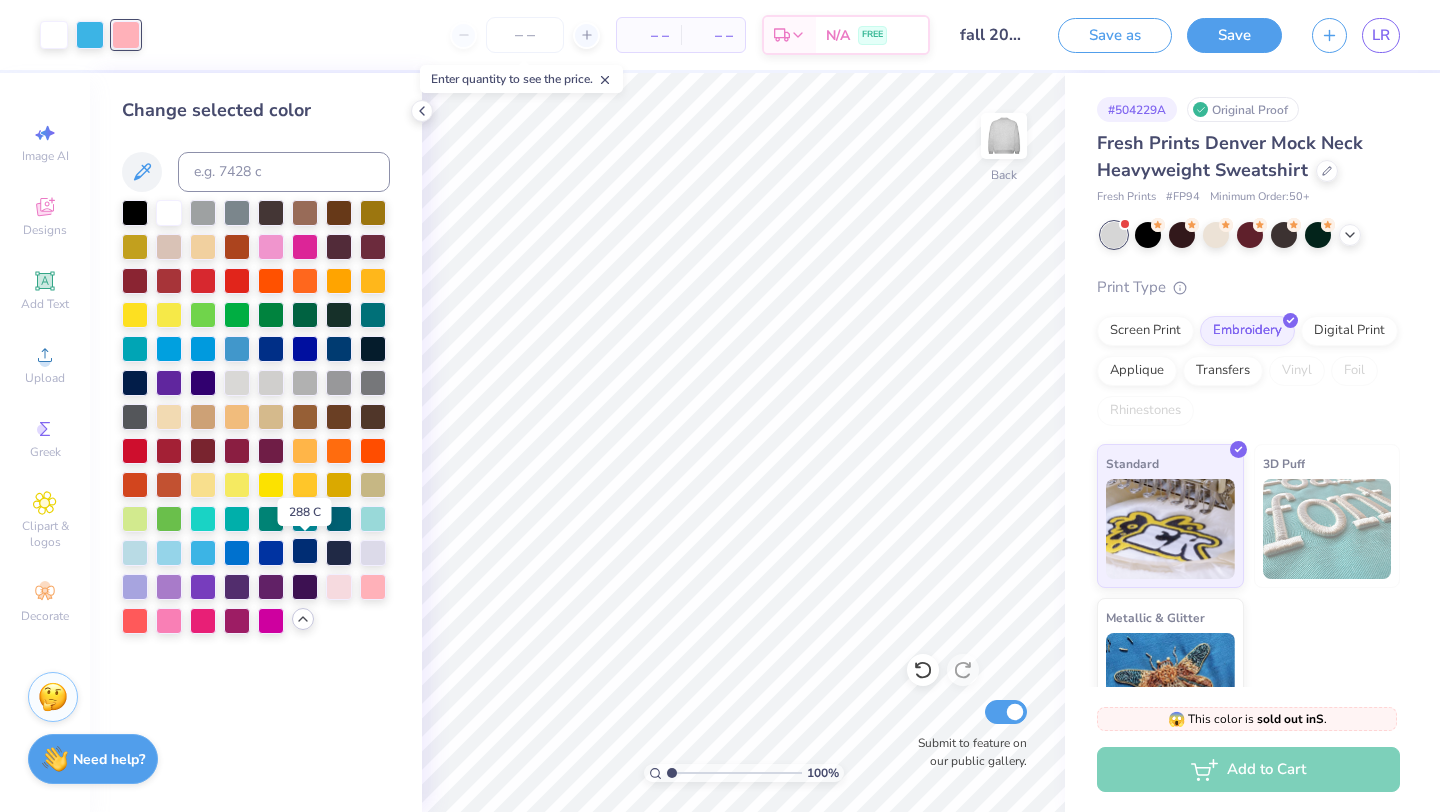 click at bounding box center (305, 551) 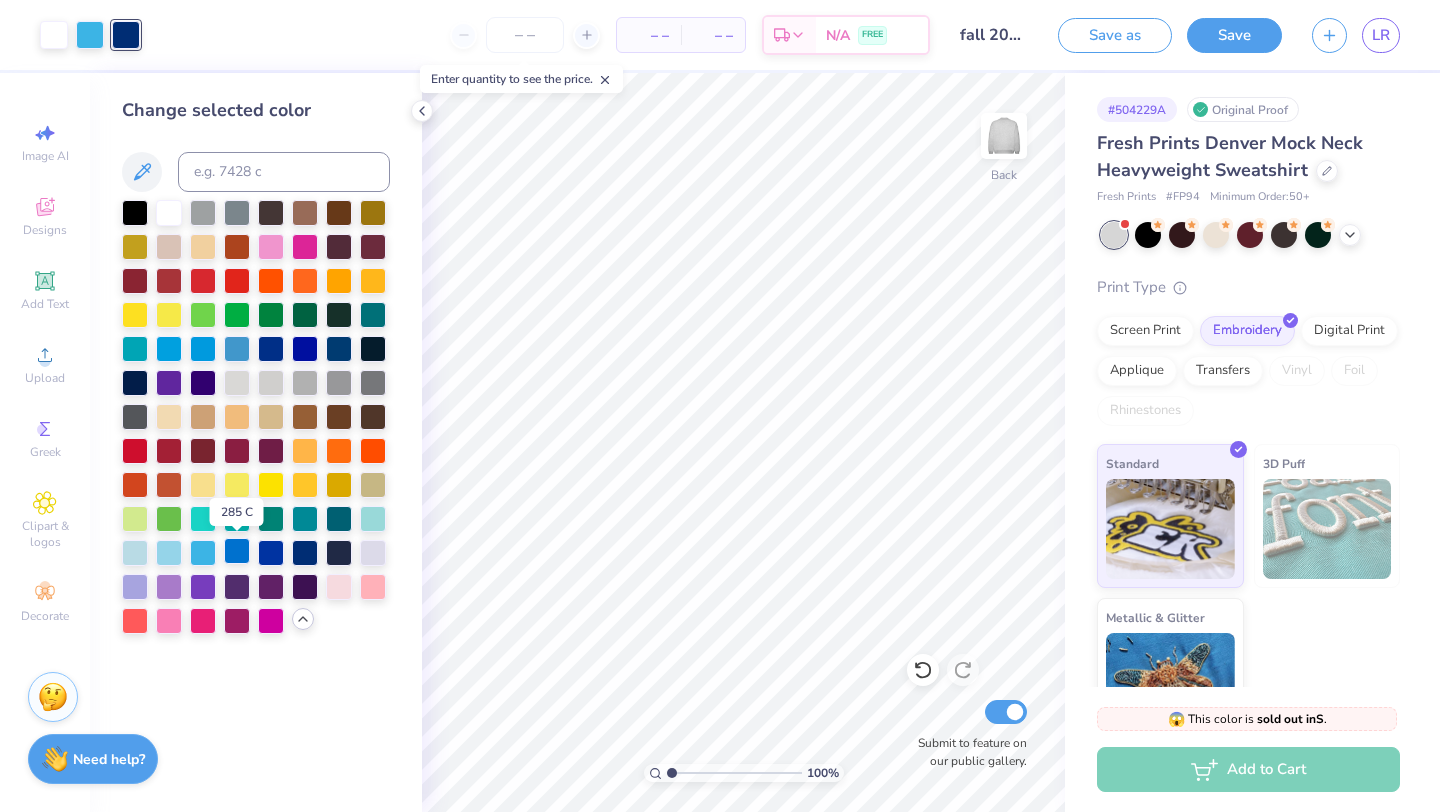 click at bounding box center [237, 551] 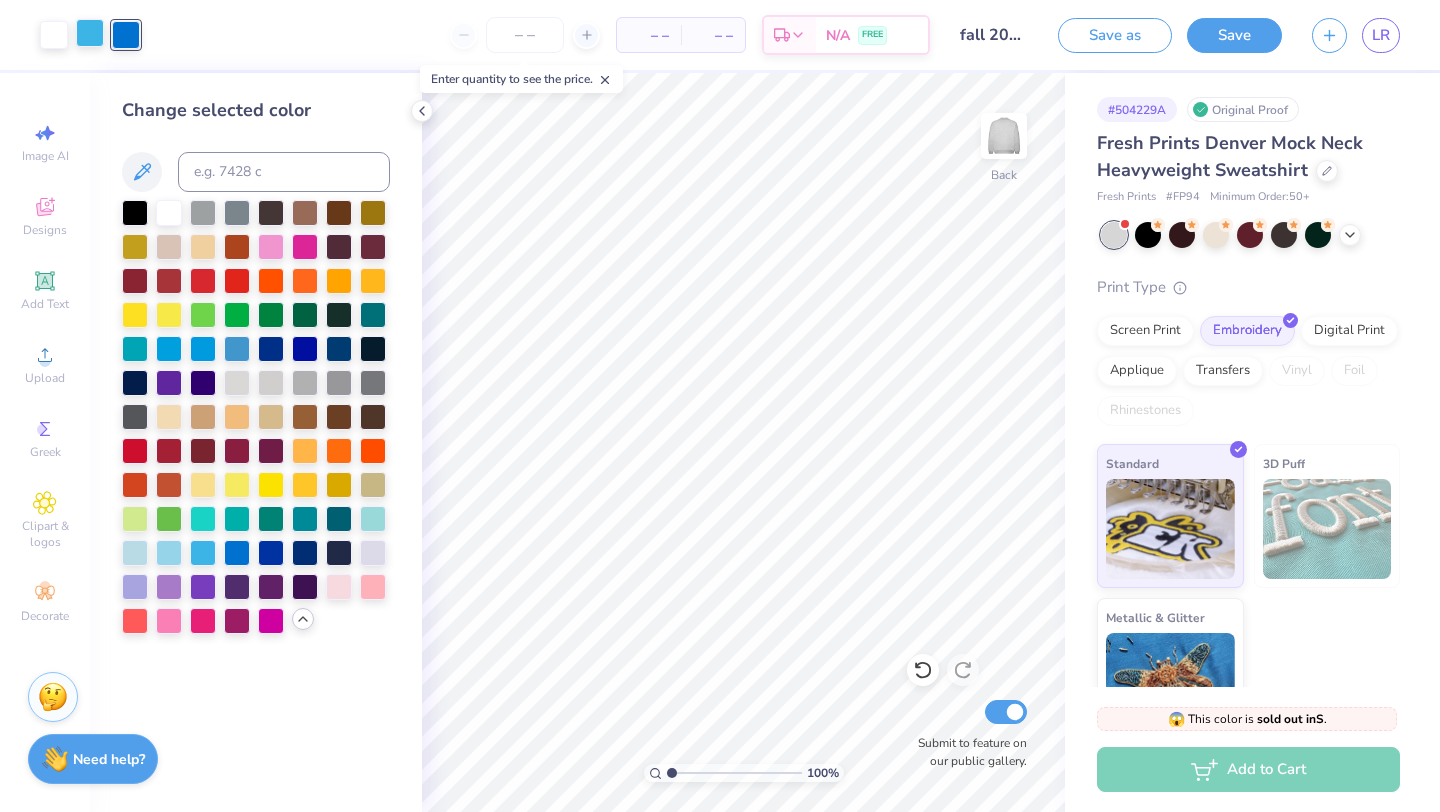 click at bounding box center [90, 33] 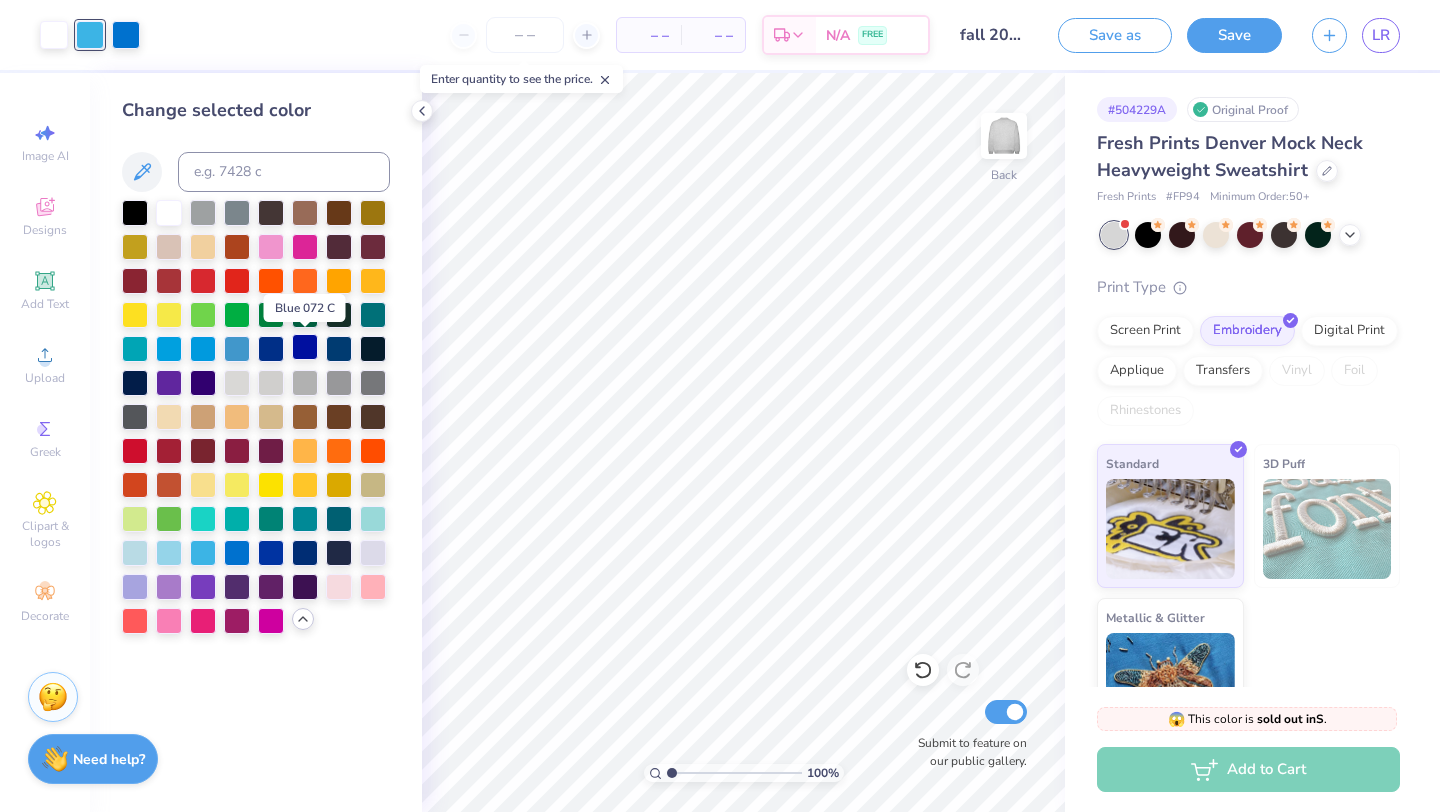 click at bounding box center [305, 347] 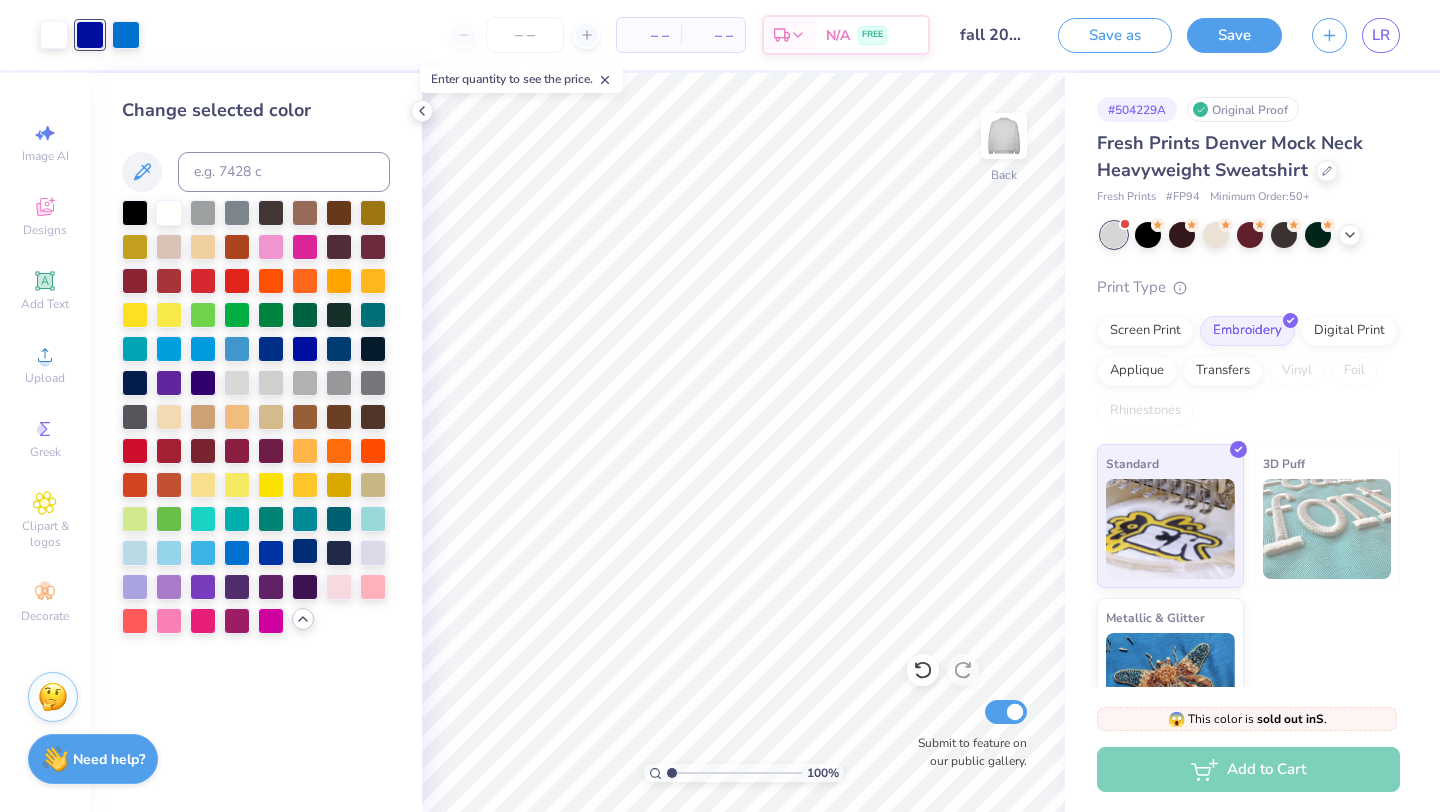 click at bounding box center (305, 551) 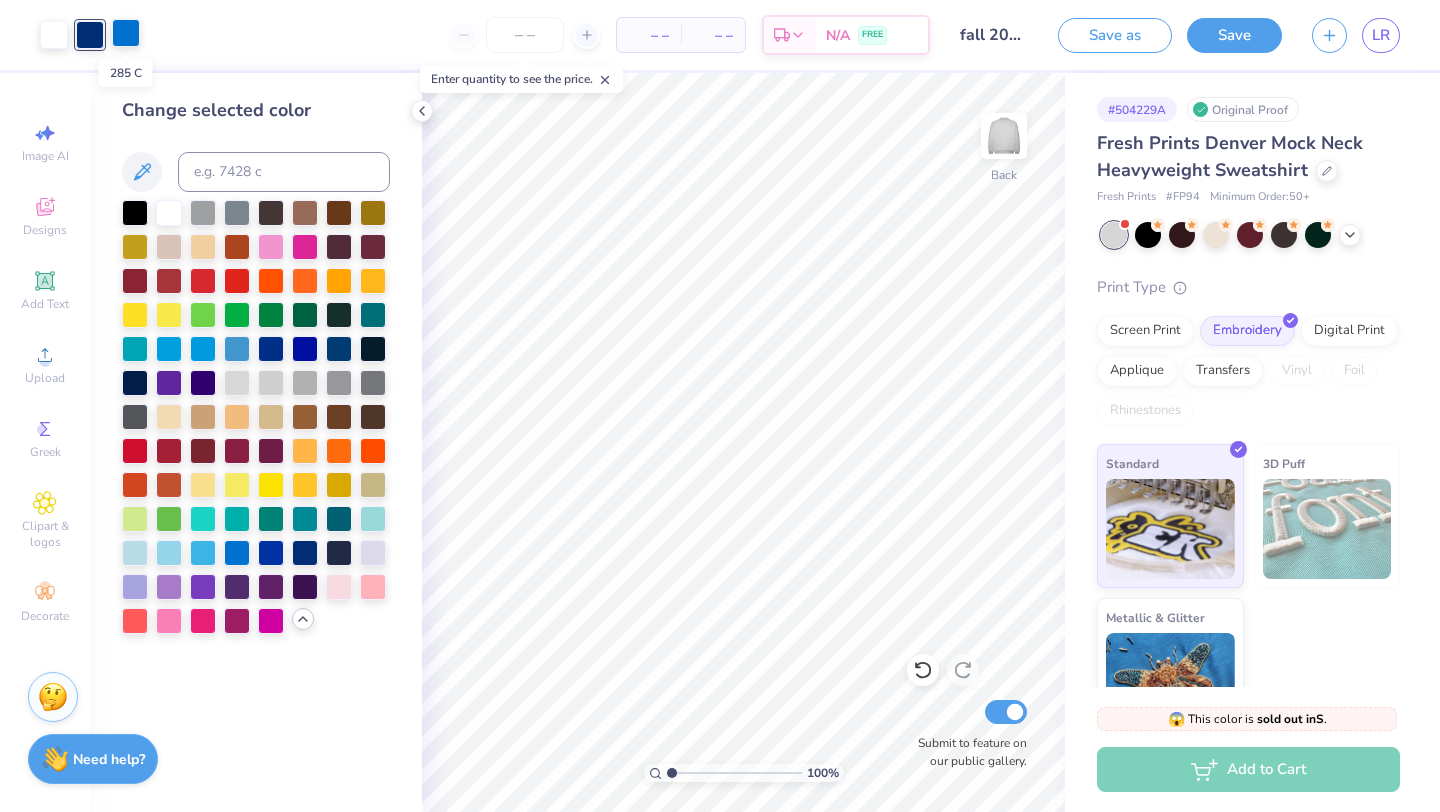 click at bounding box center (126, 33) 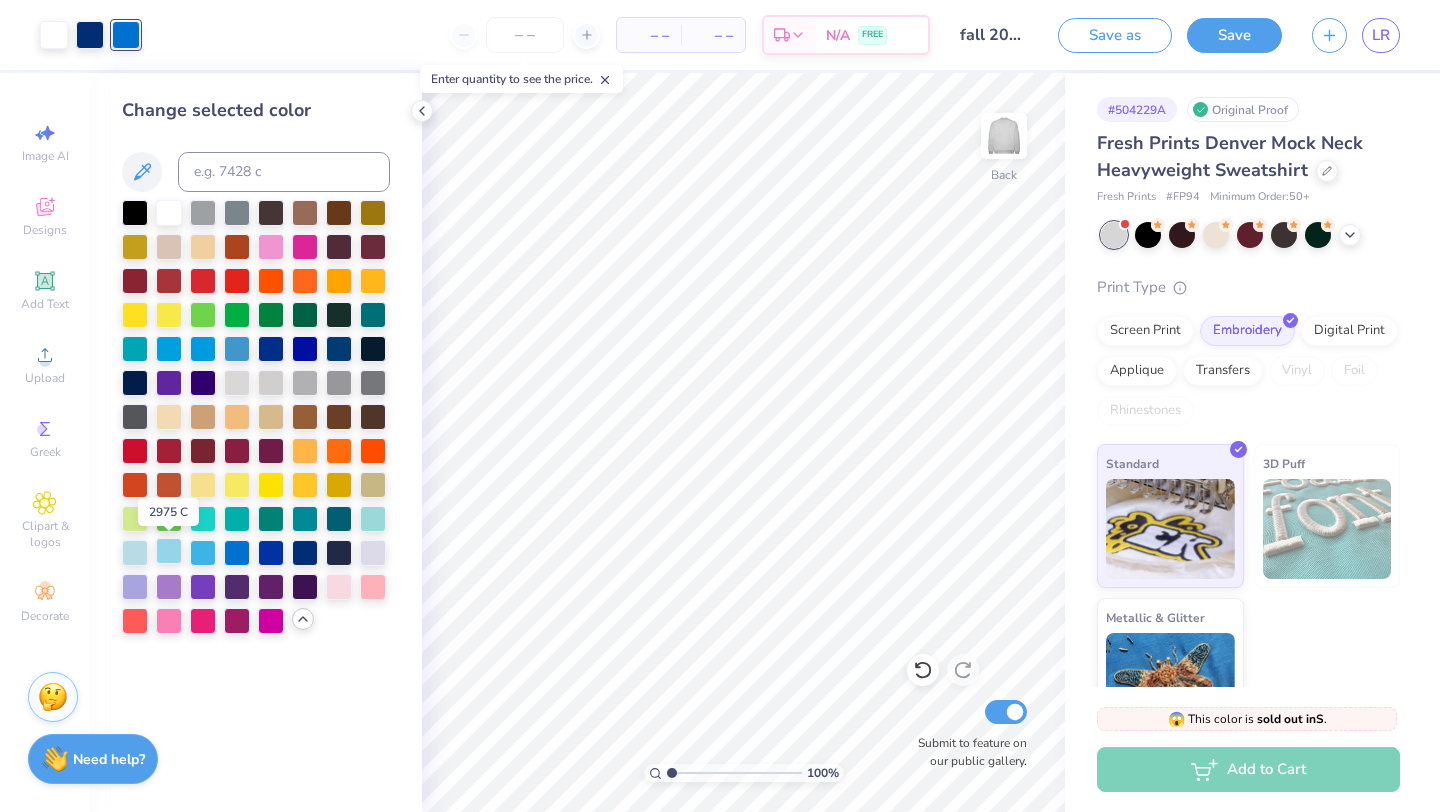 click at bounding box center (169, 551) 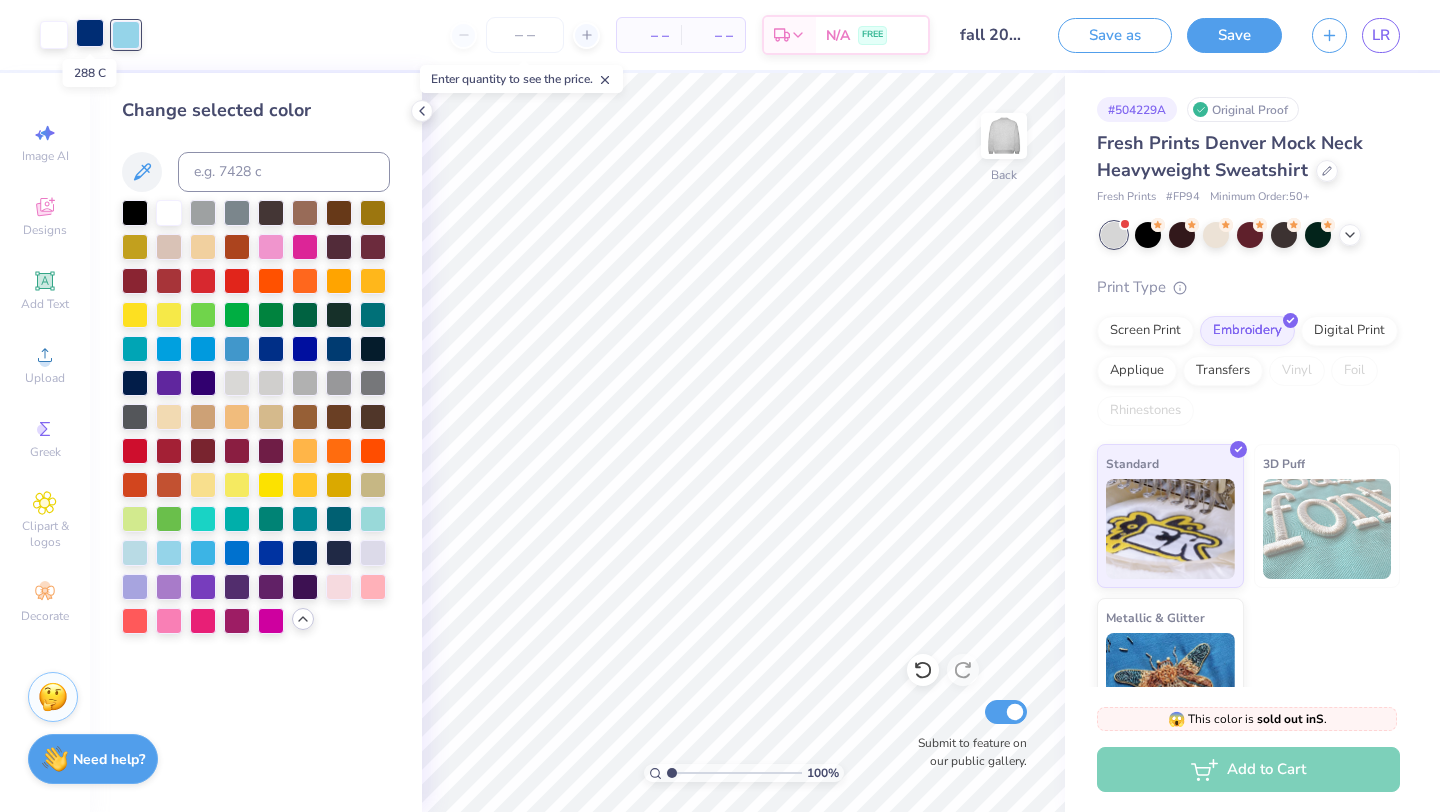 click at bounding box center [90, 33] 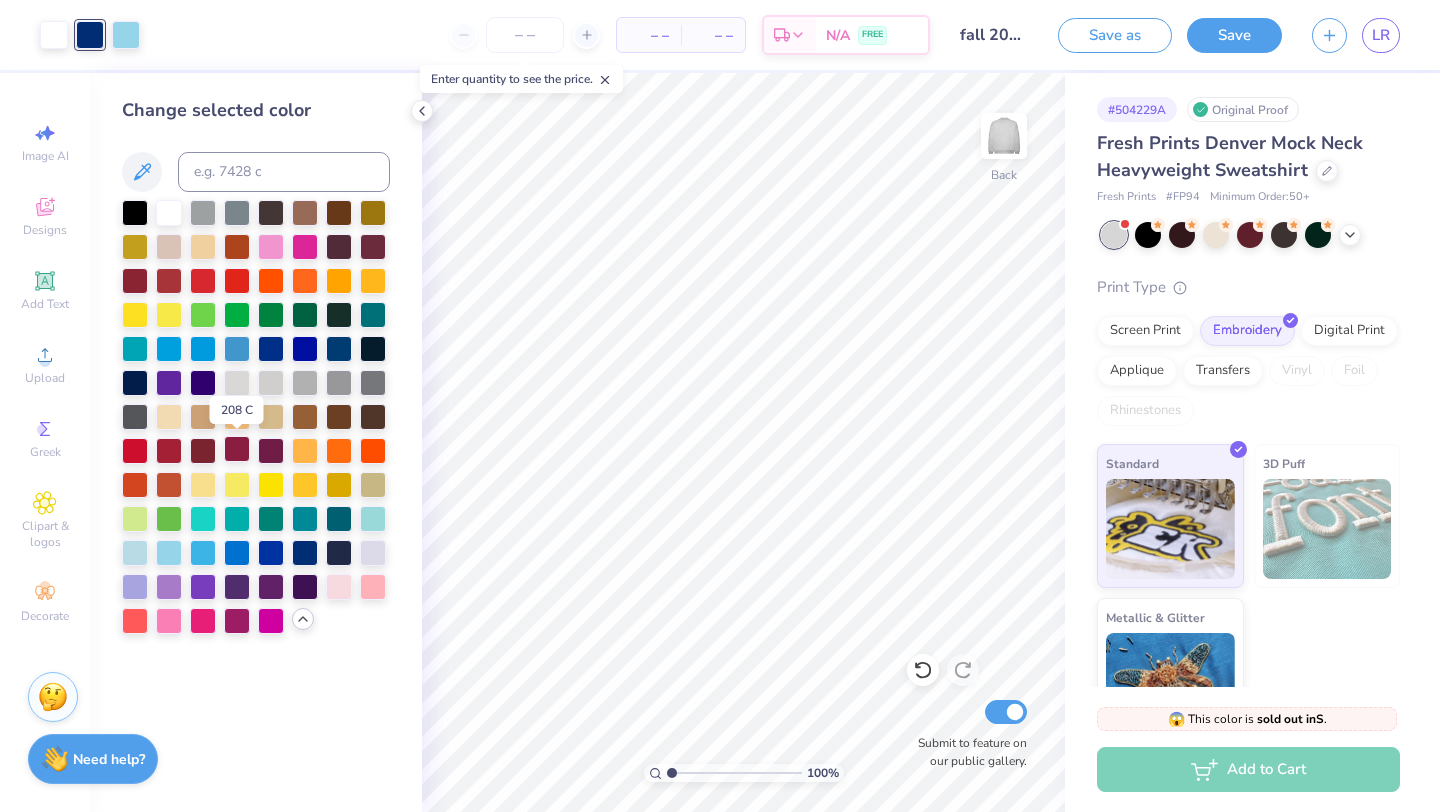 click at bounding box center [237, 449] 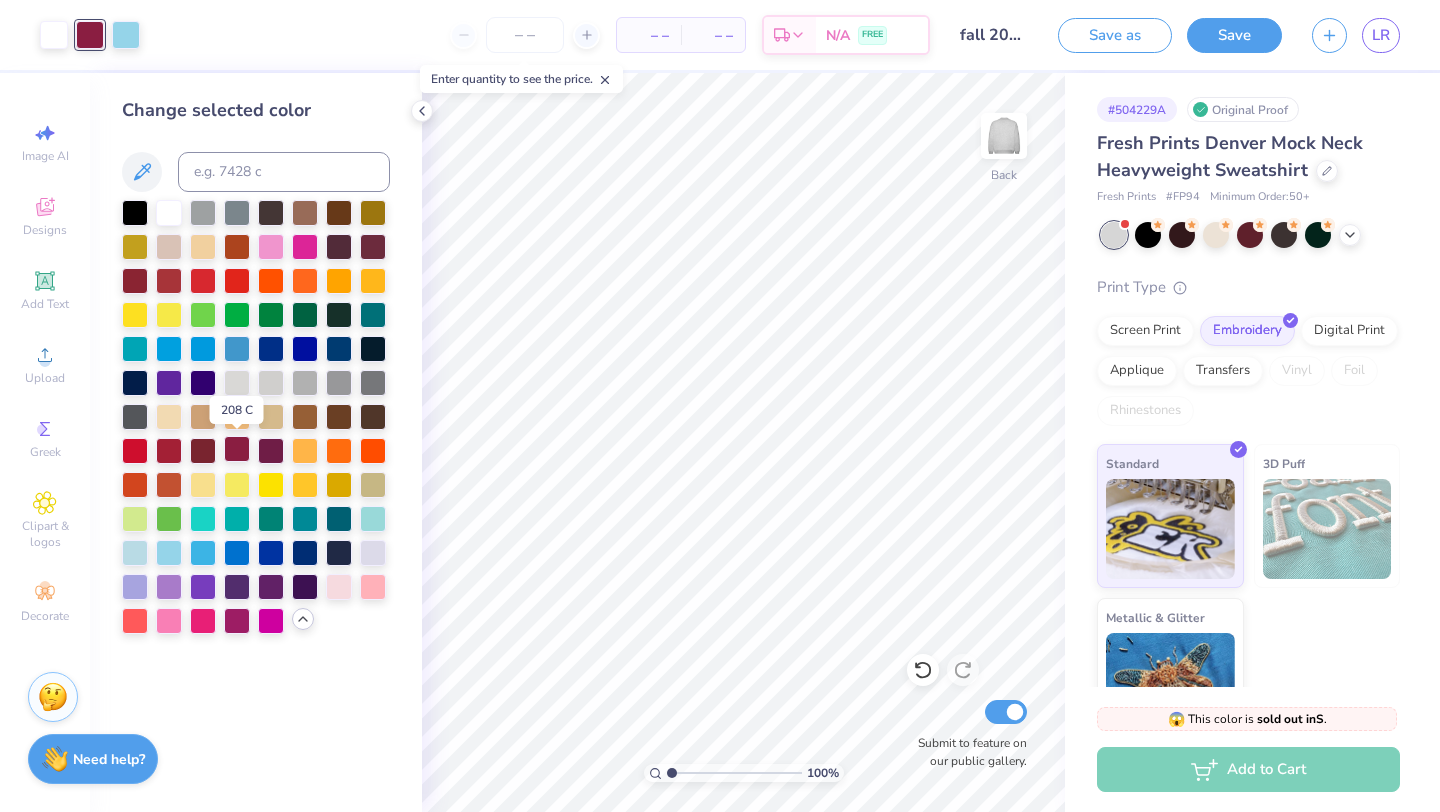 click at bounding box center [237, 449] 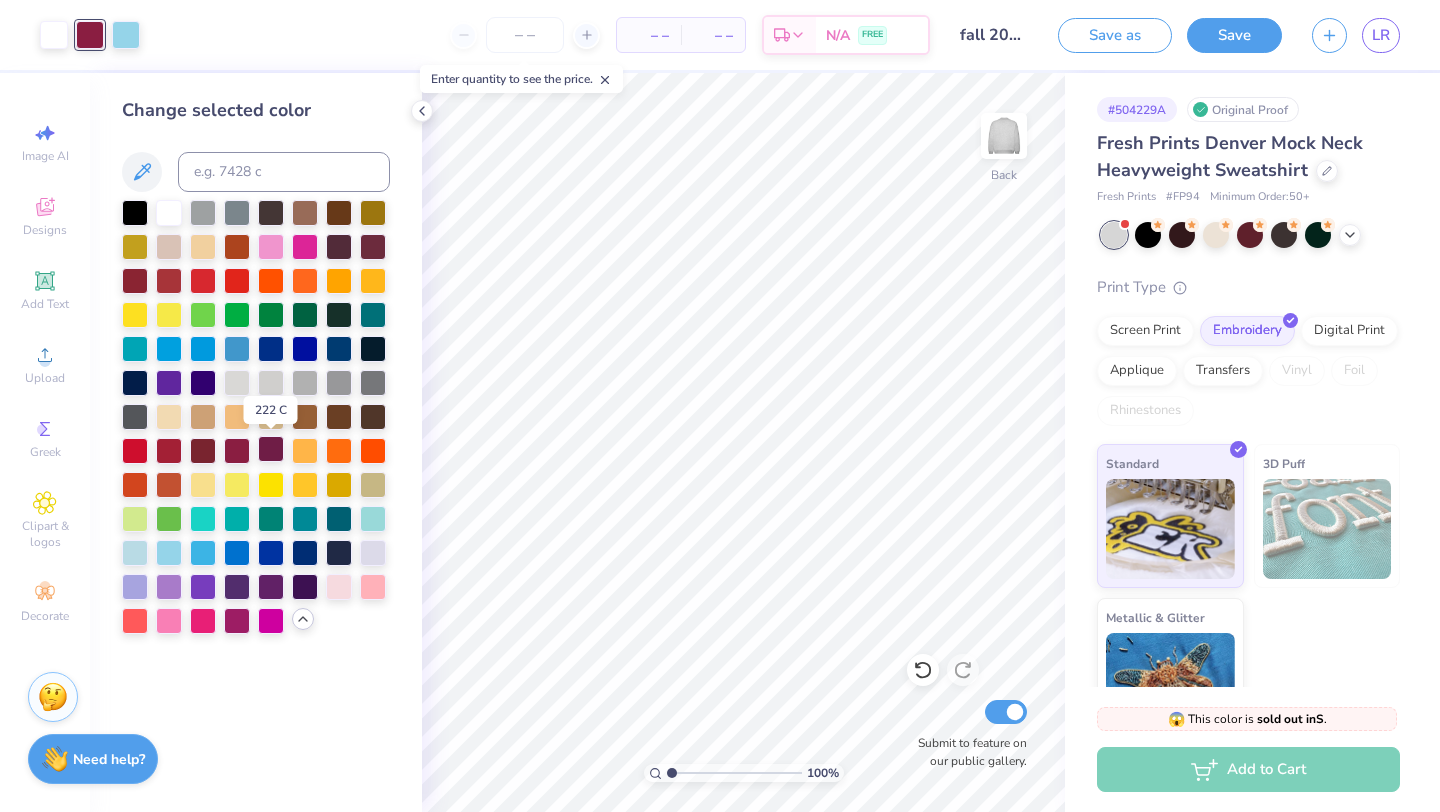 click at bounding box center (271, 449) 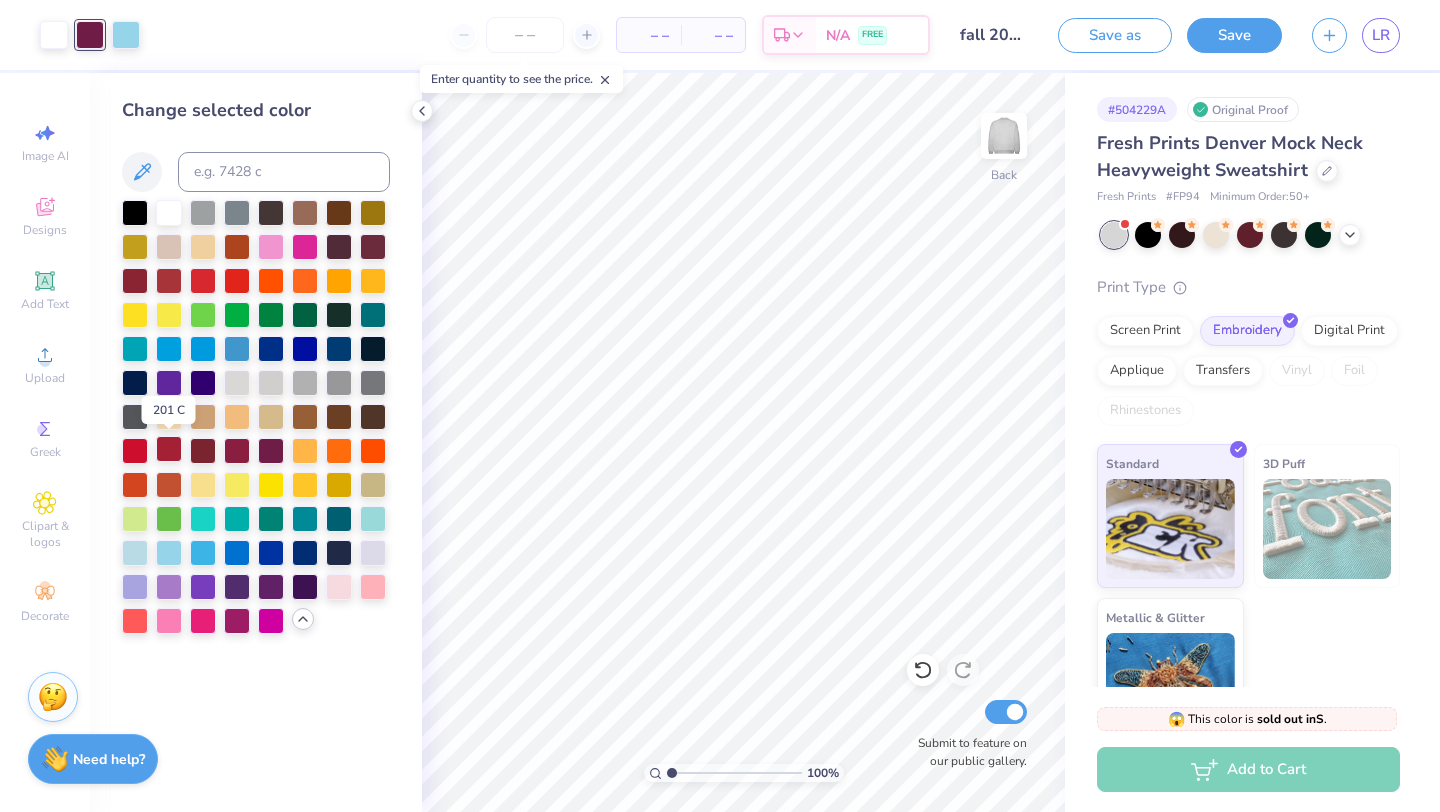 click at bounding box center [169, 449] 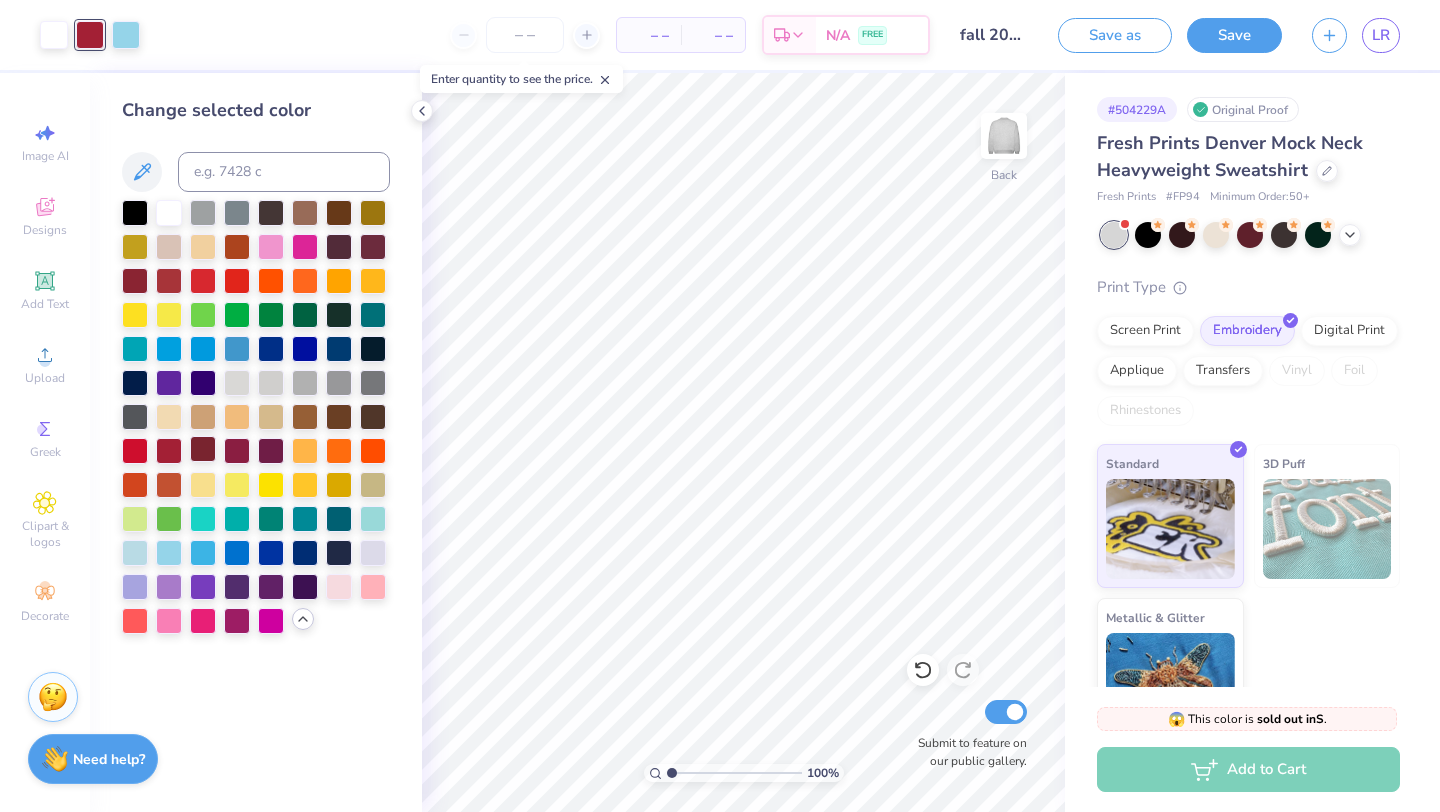 click at bounding box center [203, 449] 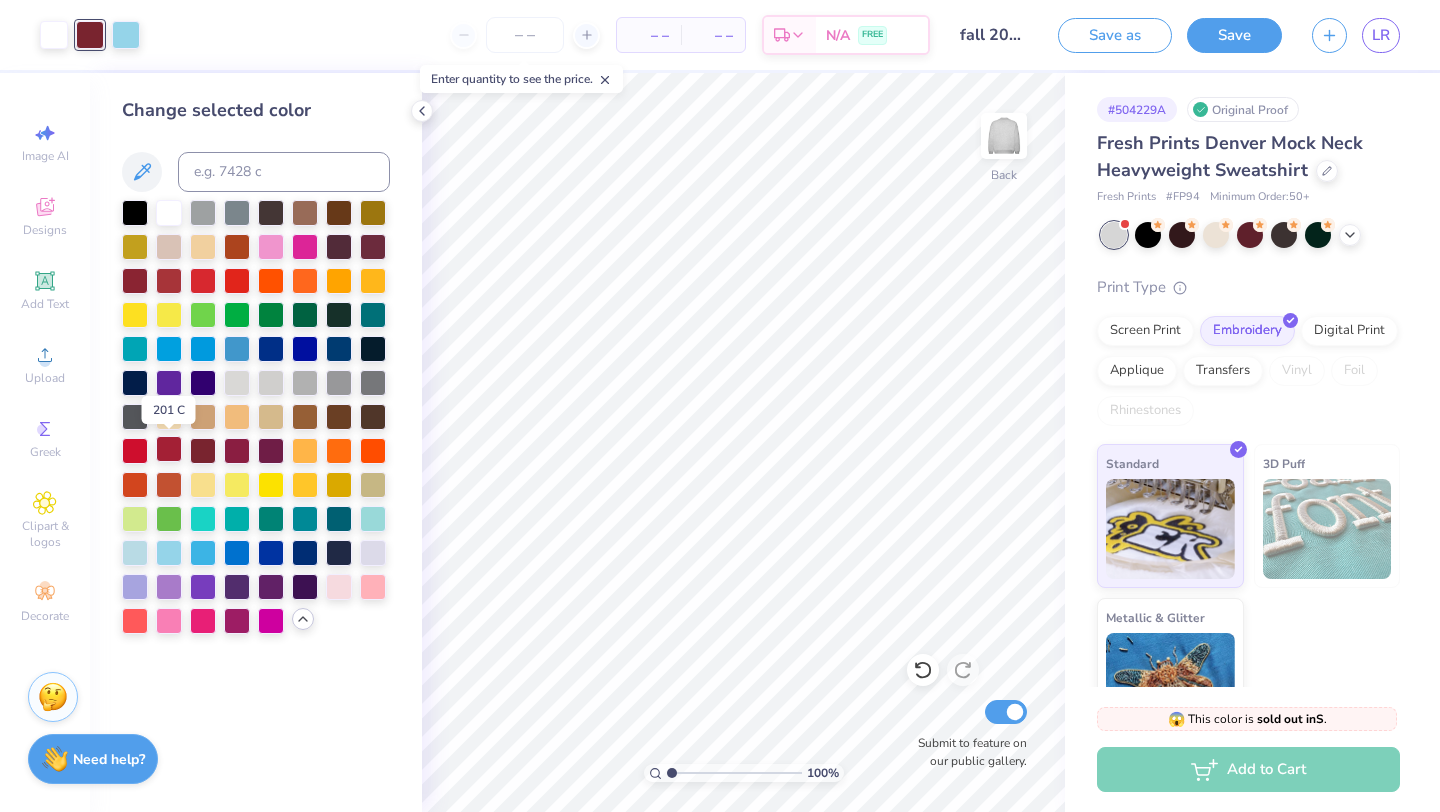 click at bounding box center (169, 449) 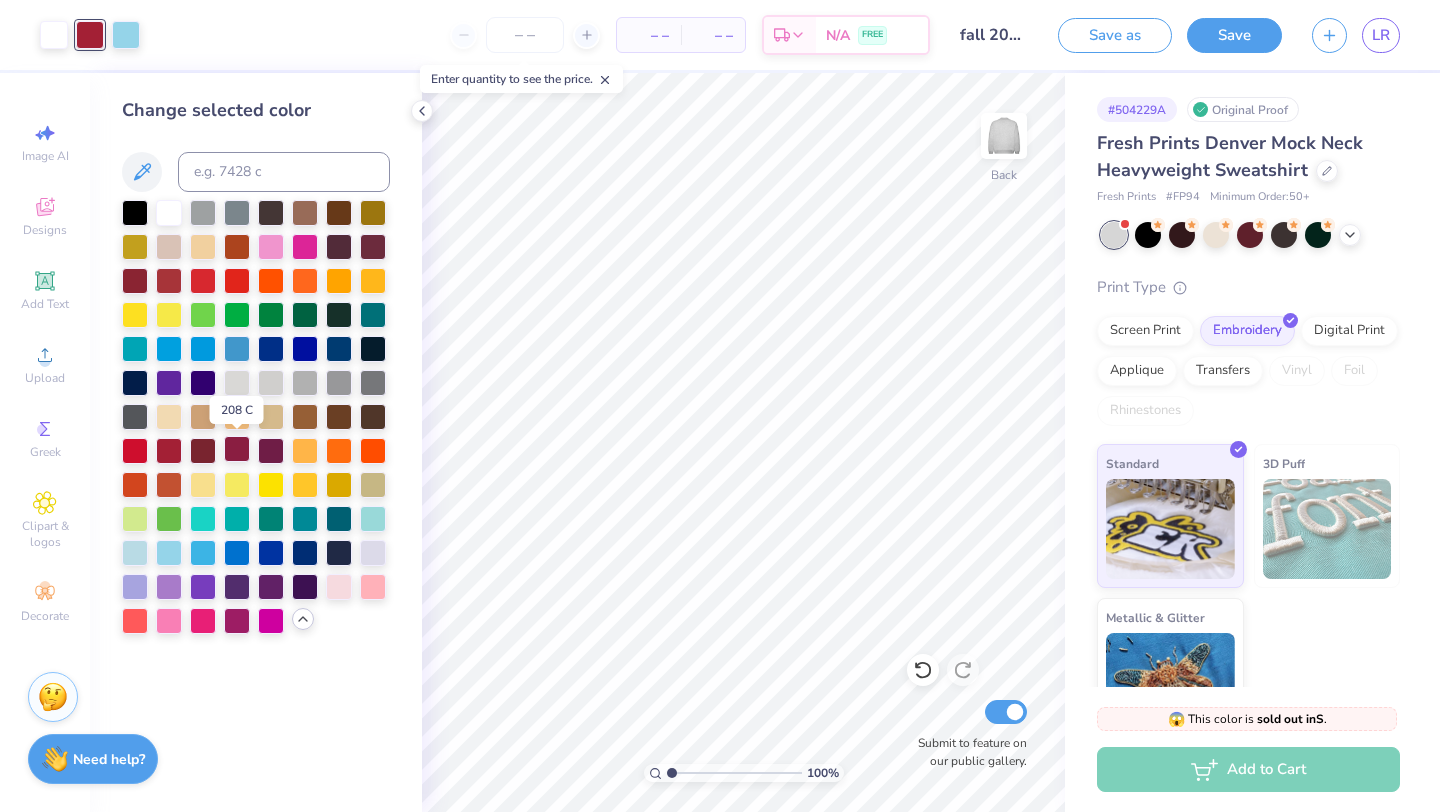 click at bounding box center (237, 449) 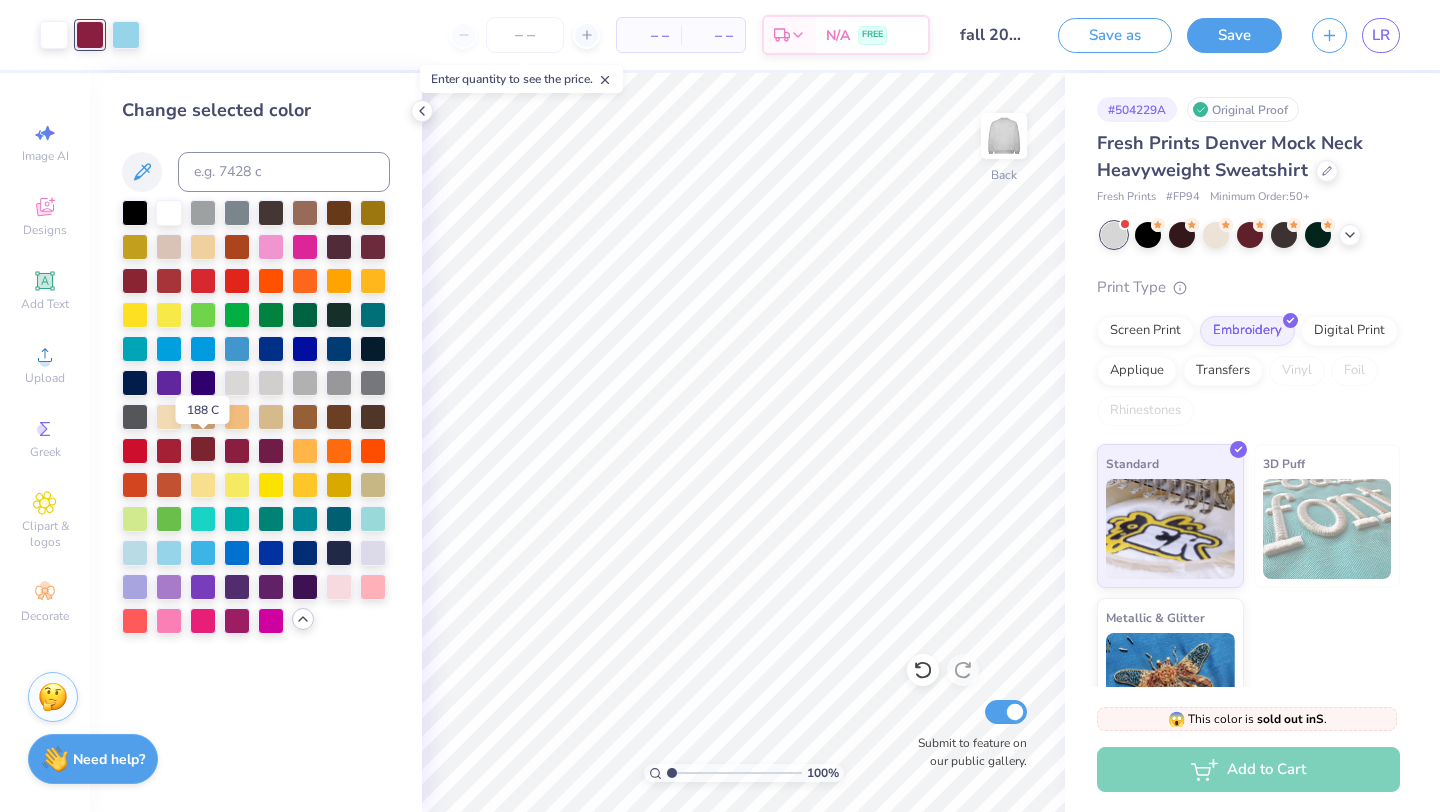 click at bounding box center (203, 449) 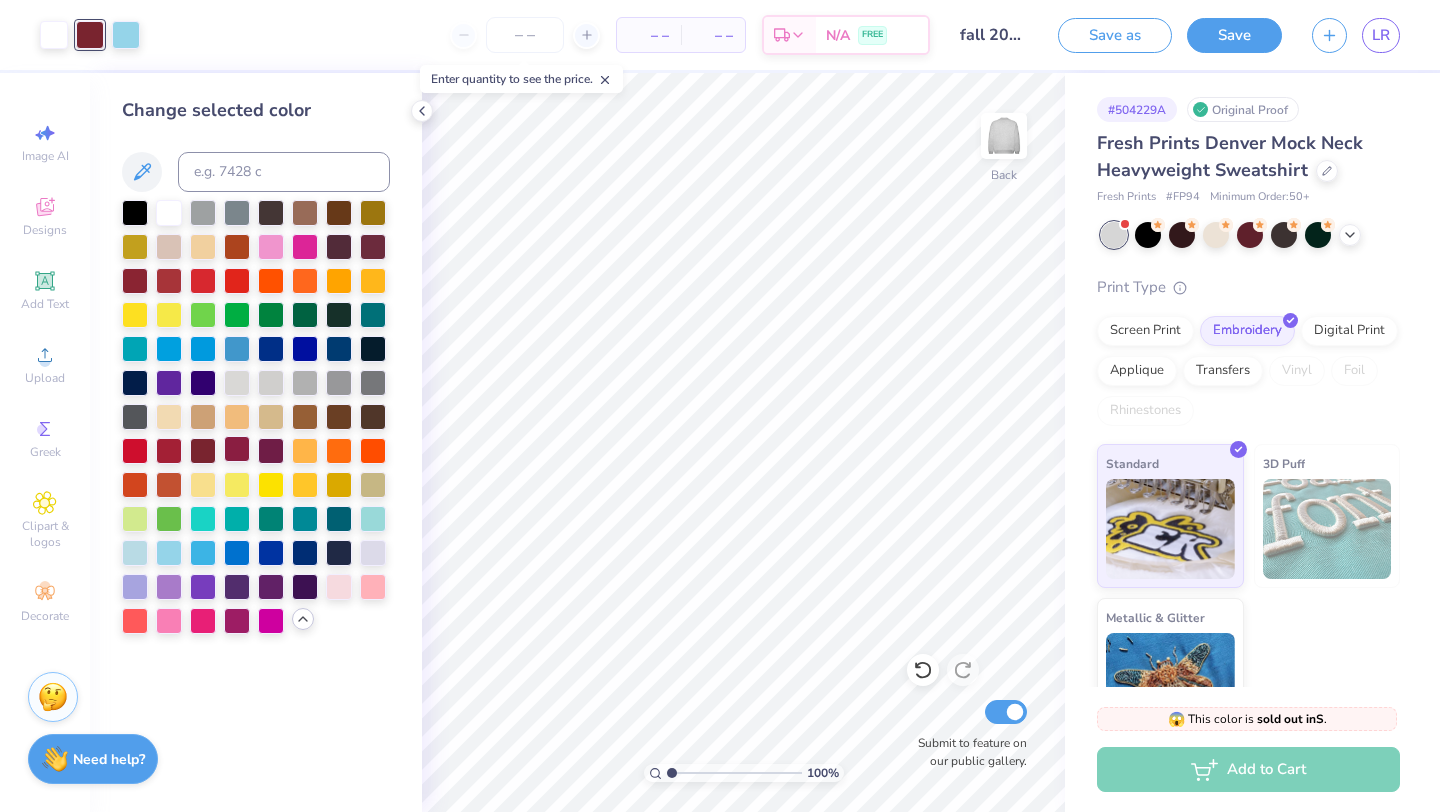 click at bounding box center (237, 449) 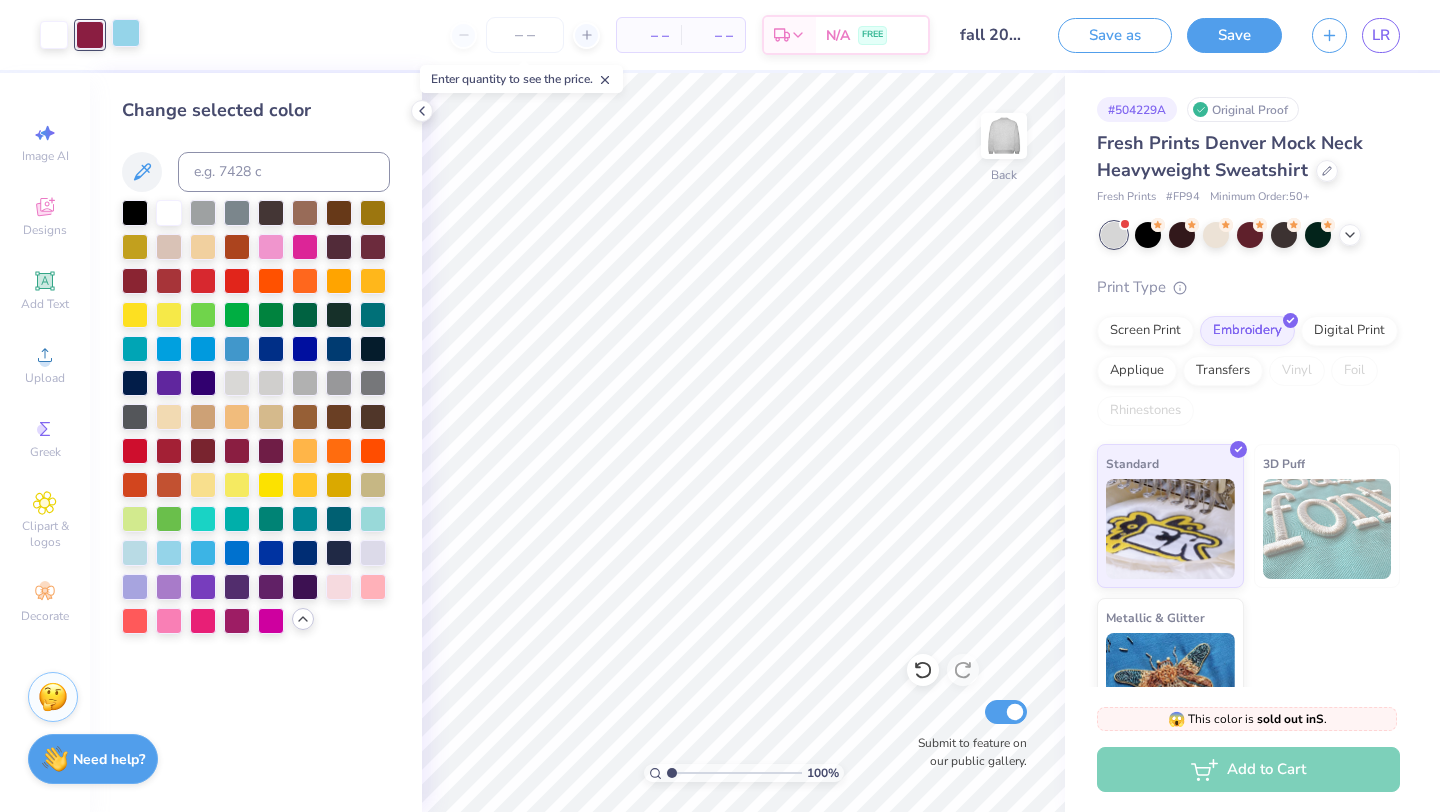 click at bounding box center (126, 33) 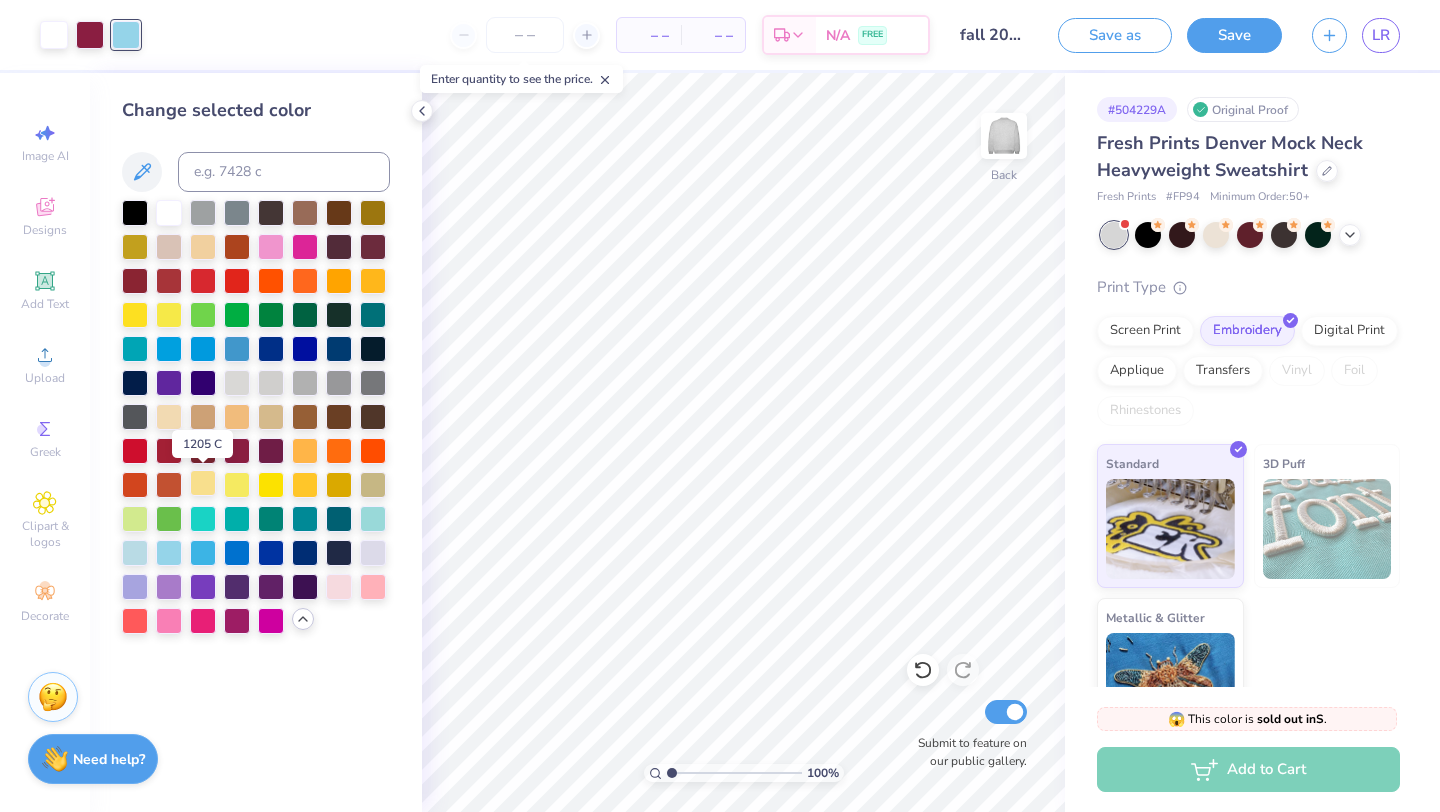 click at bounding box center [203, 483] 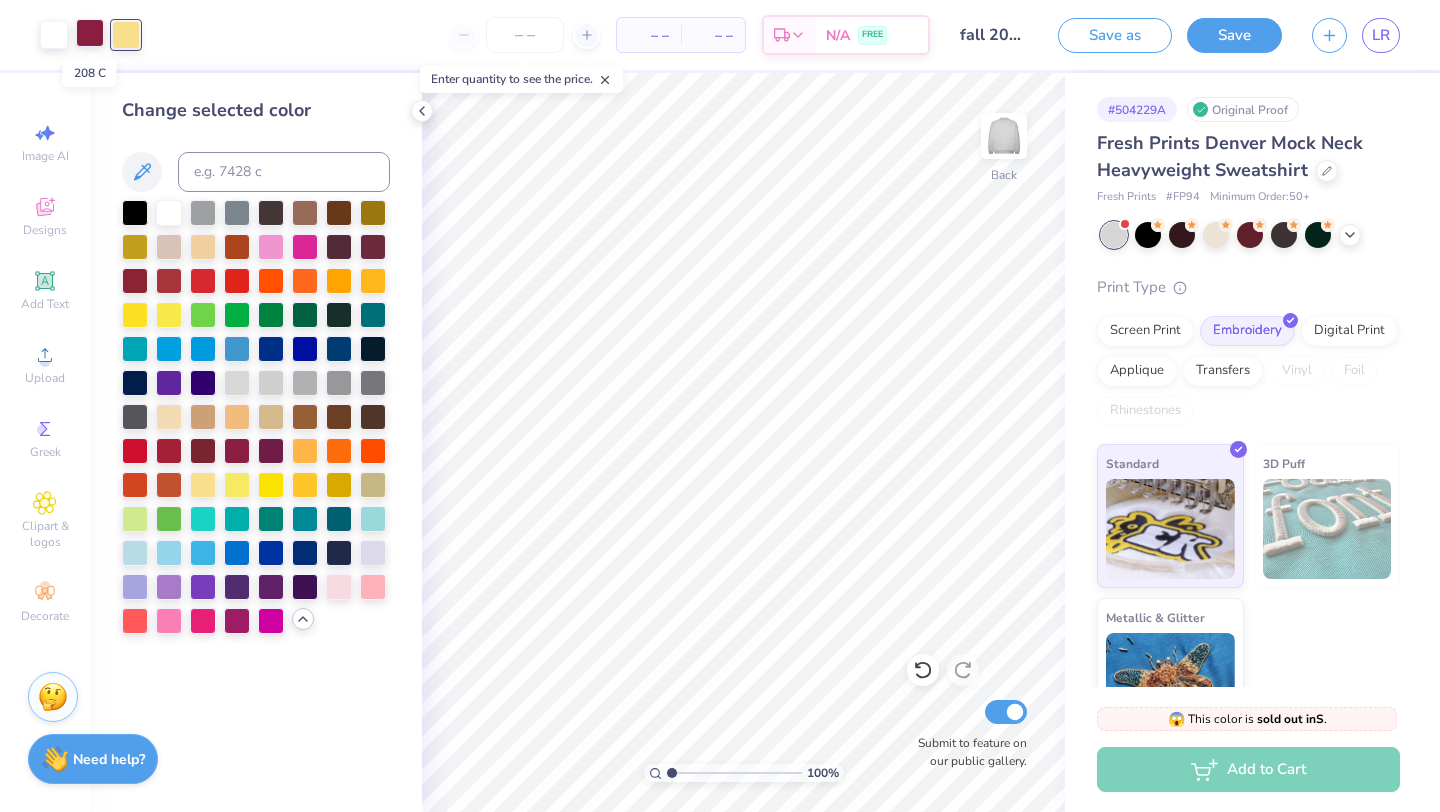 click at bounding box center (90, 33) 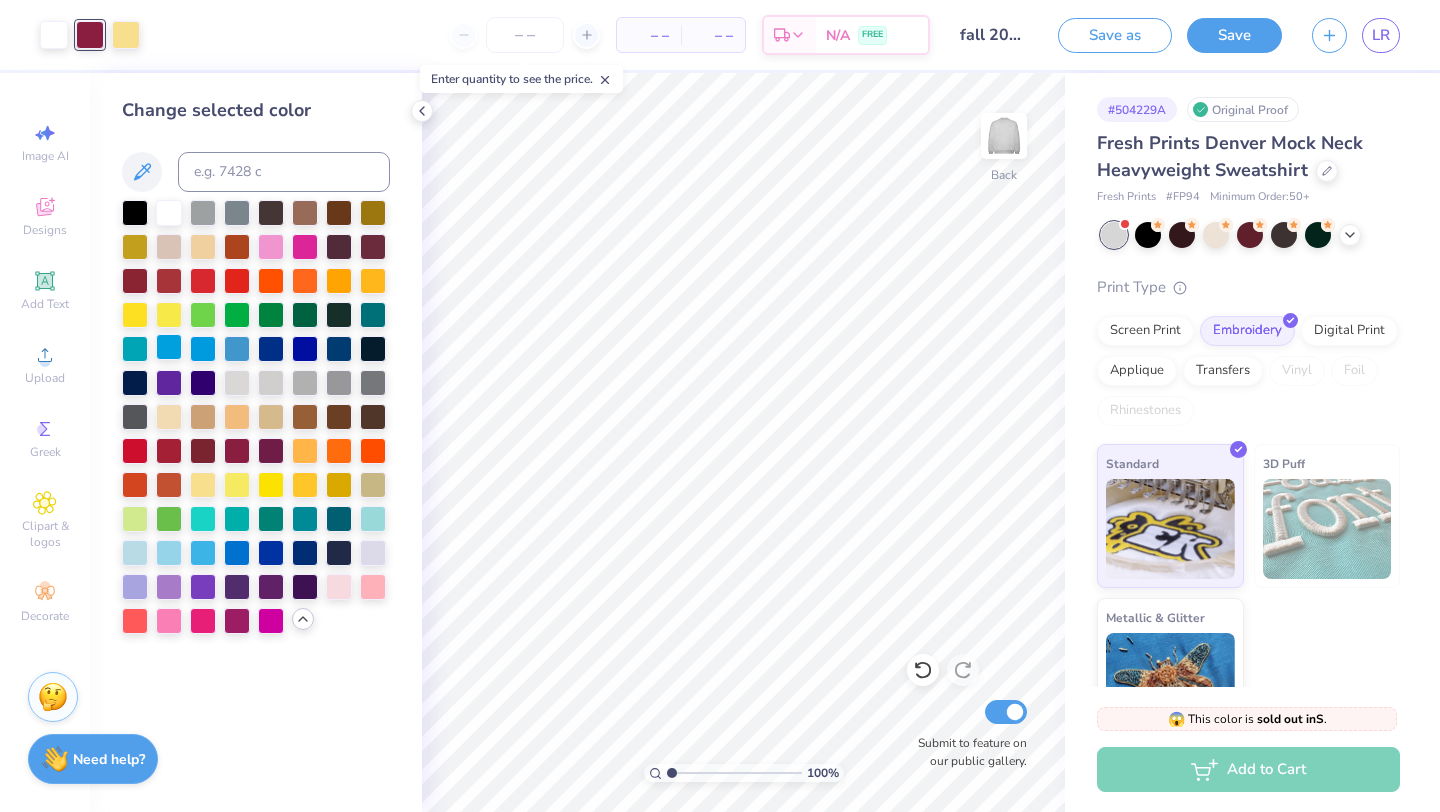 click at bounding box center [169, 347] 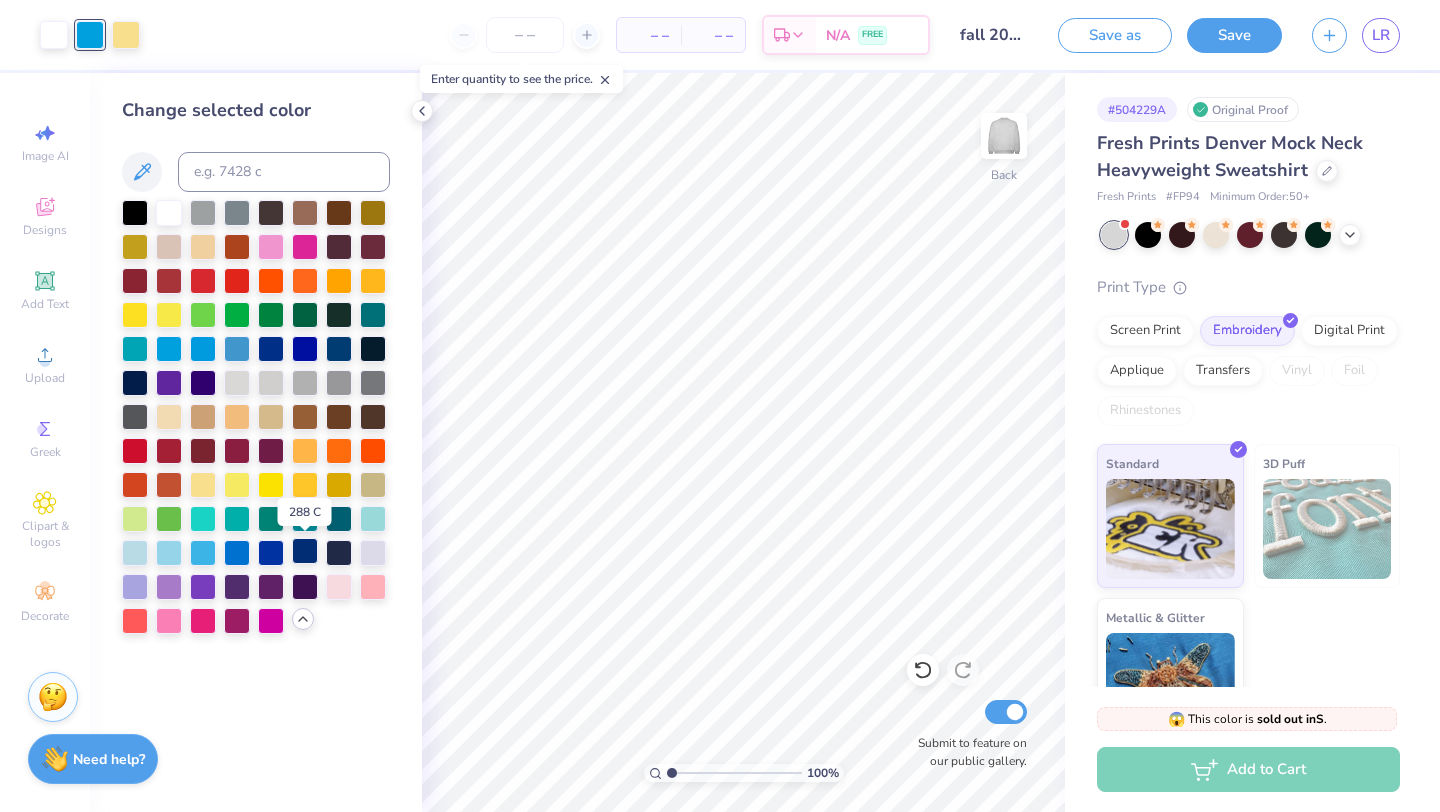 click at bounding box center [305, 551] 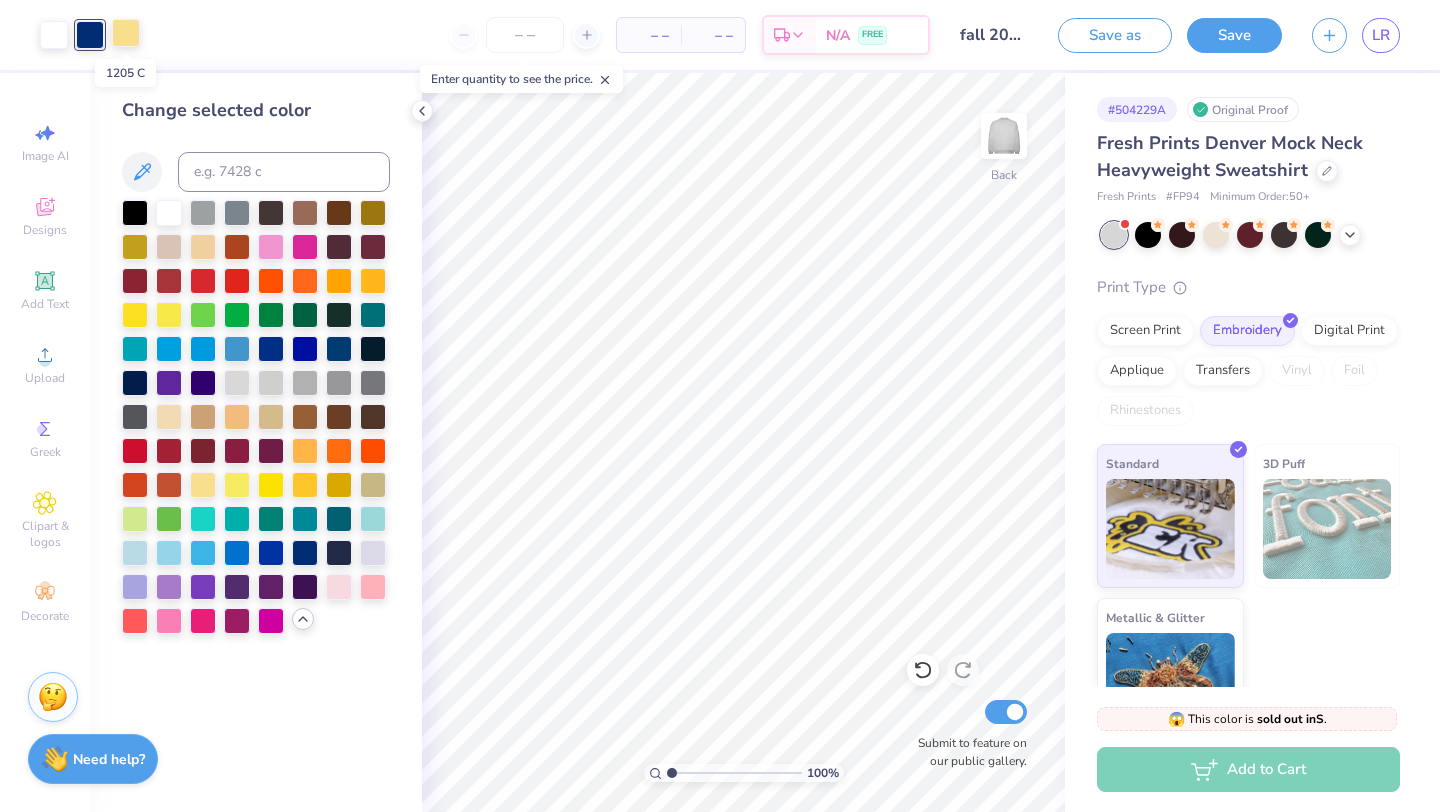 click at bounding box center (126, 33) 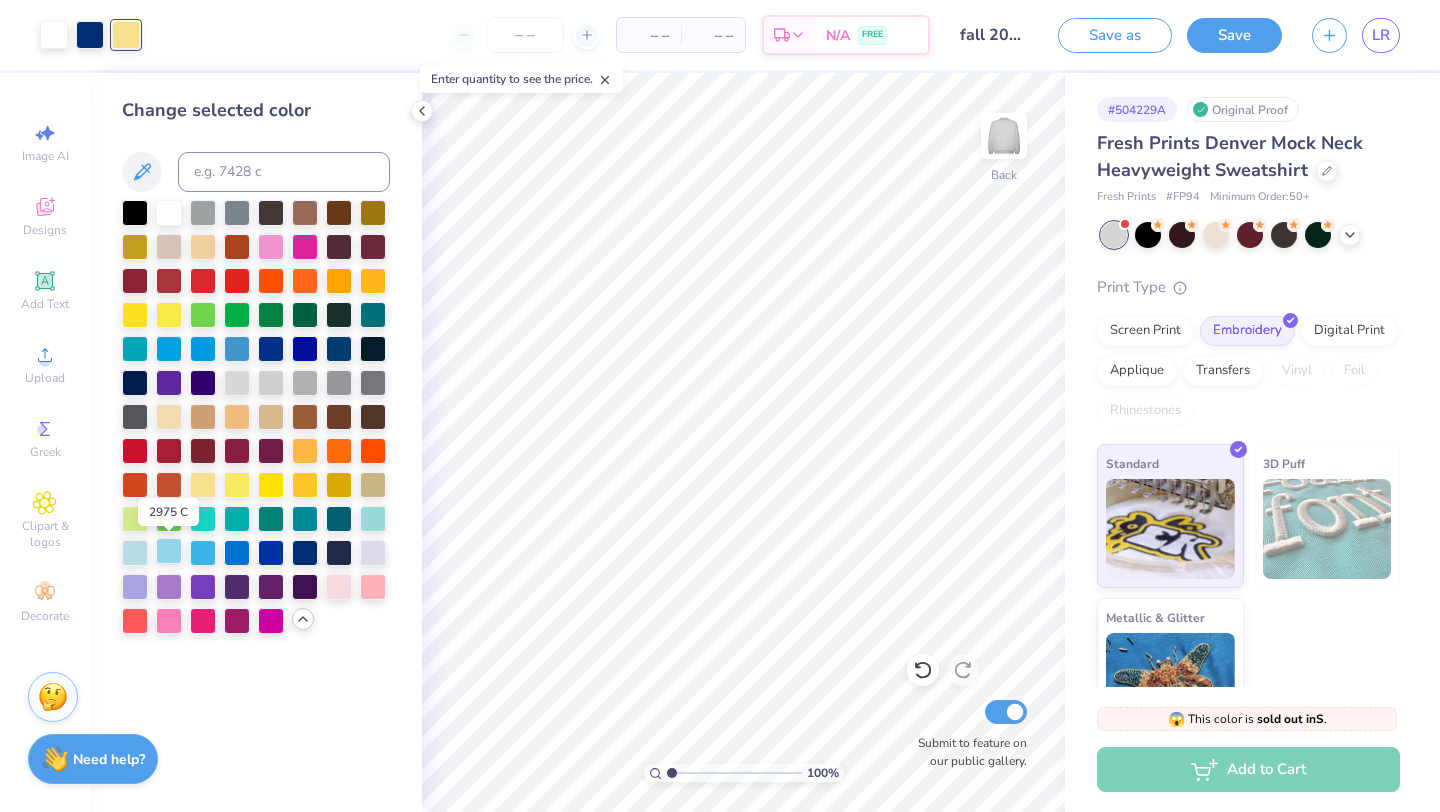 click at bounding box center [169, 551] 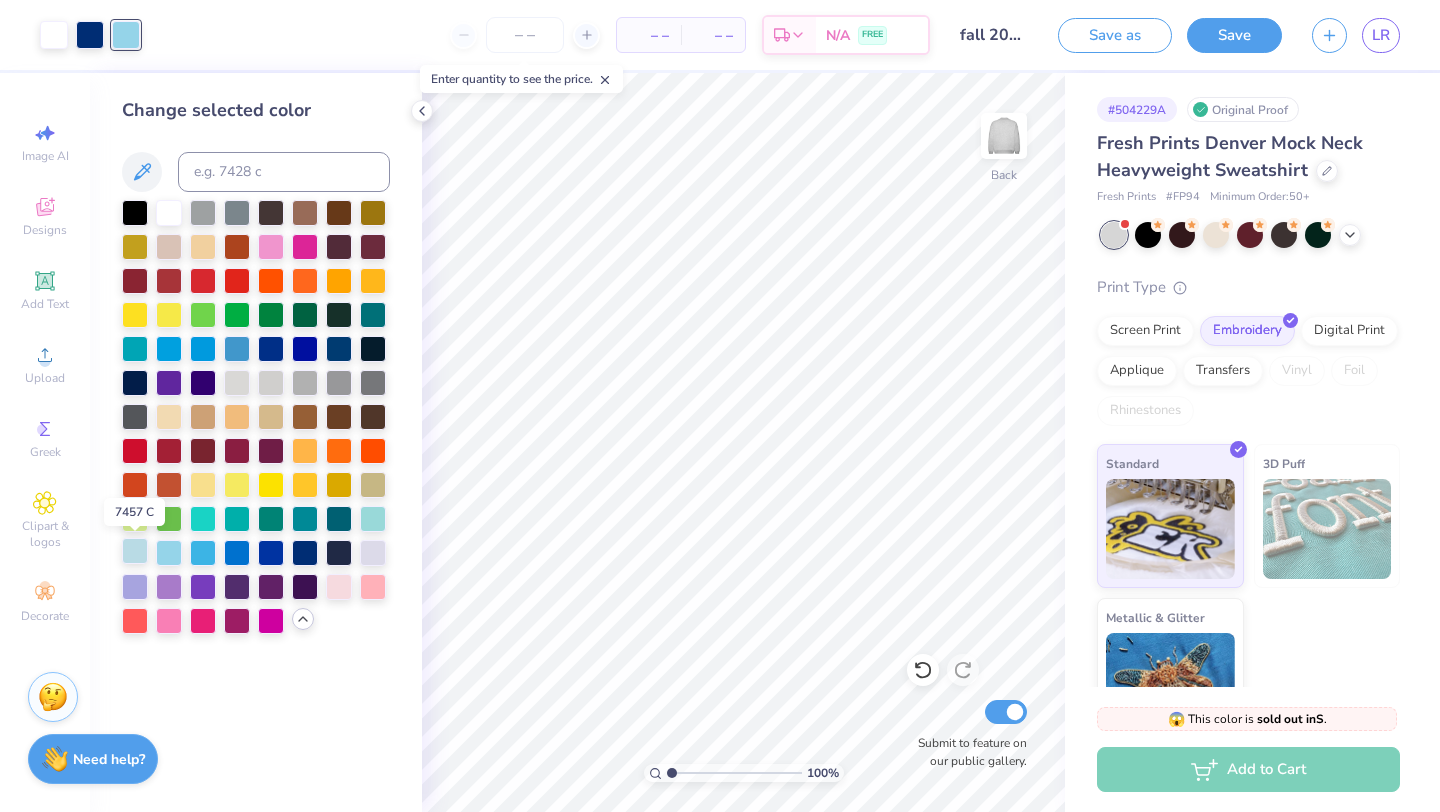 click at bounding box center [135, 551] 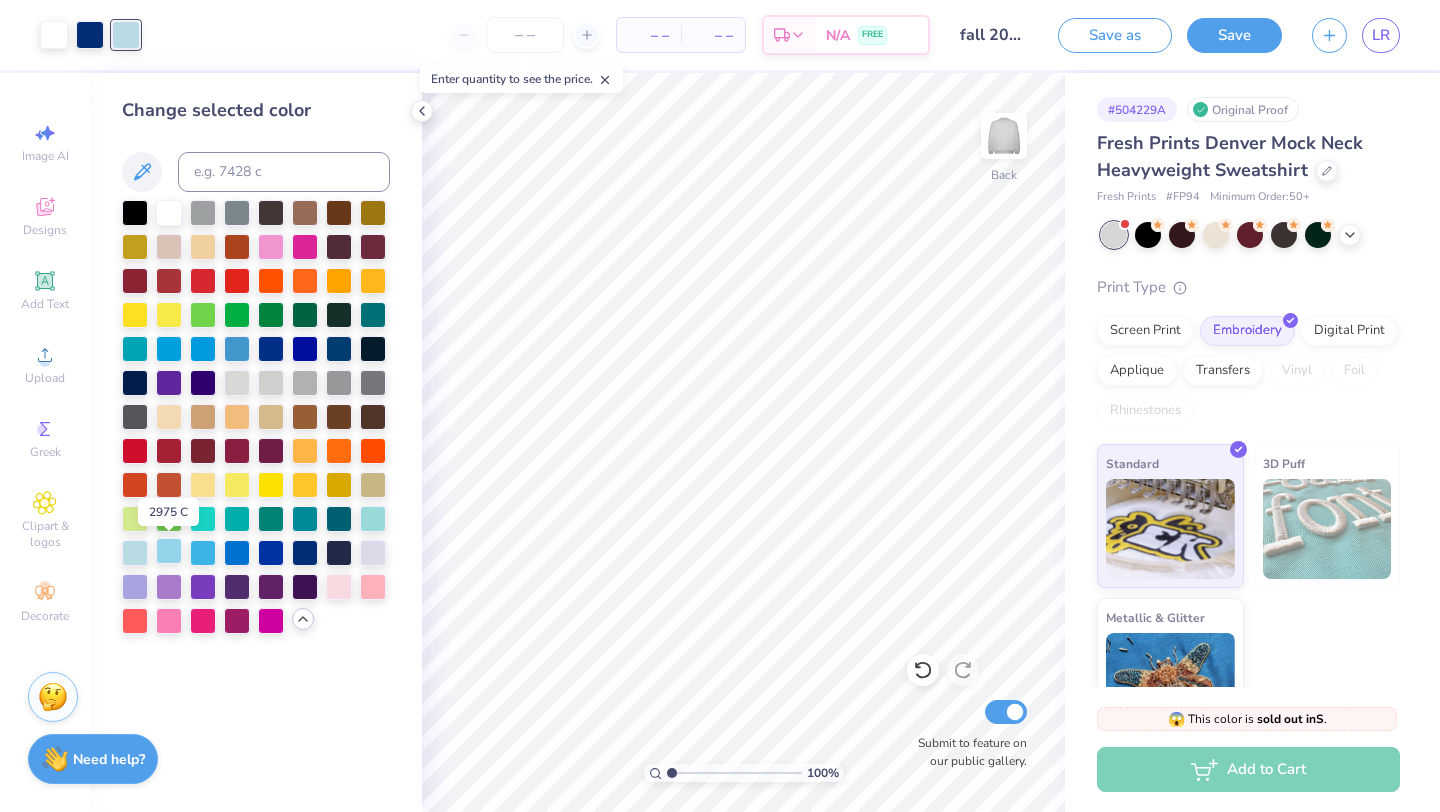 click at bounding box center [169, 551] 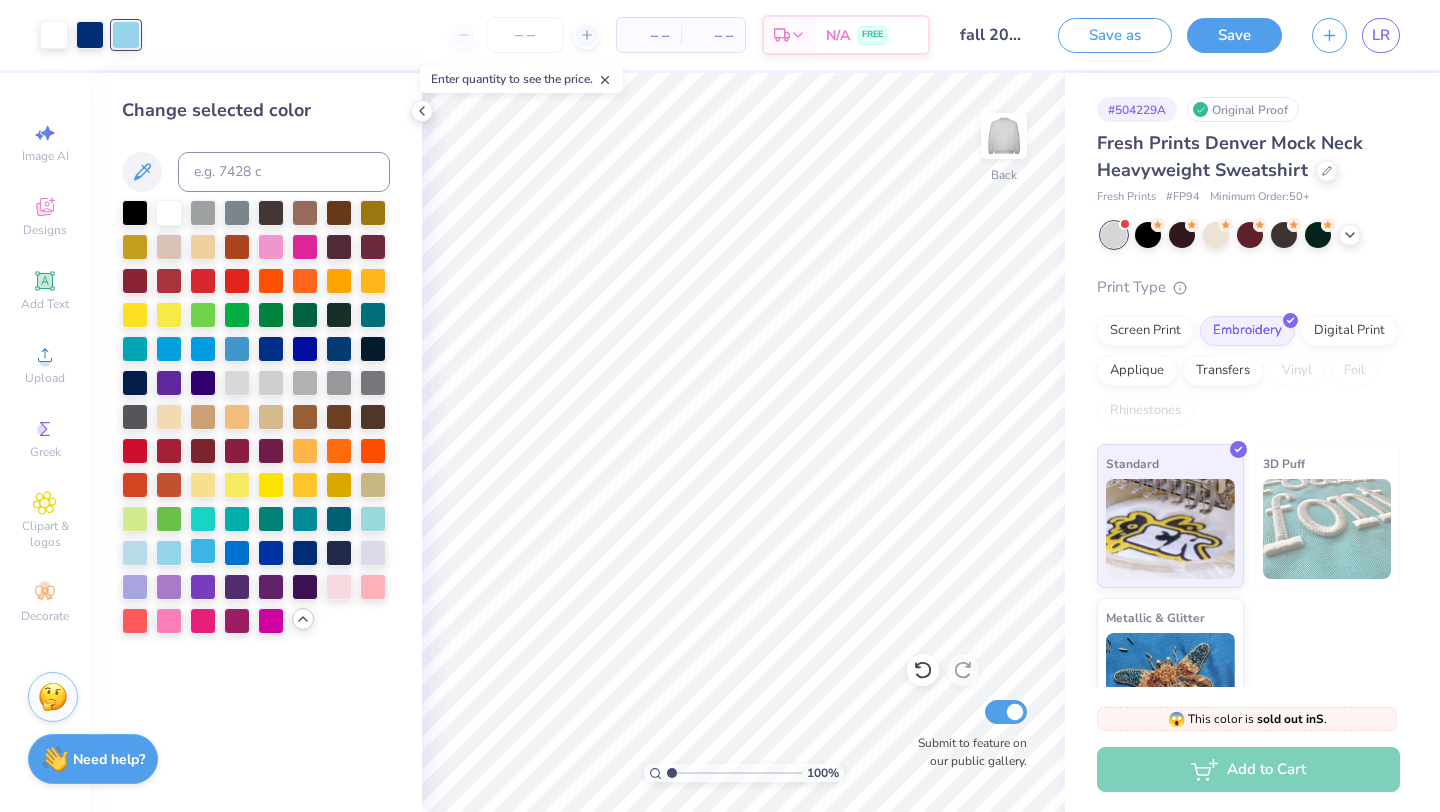click at bounding box center [203, 551] 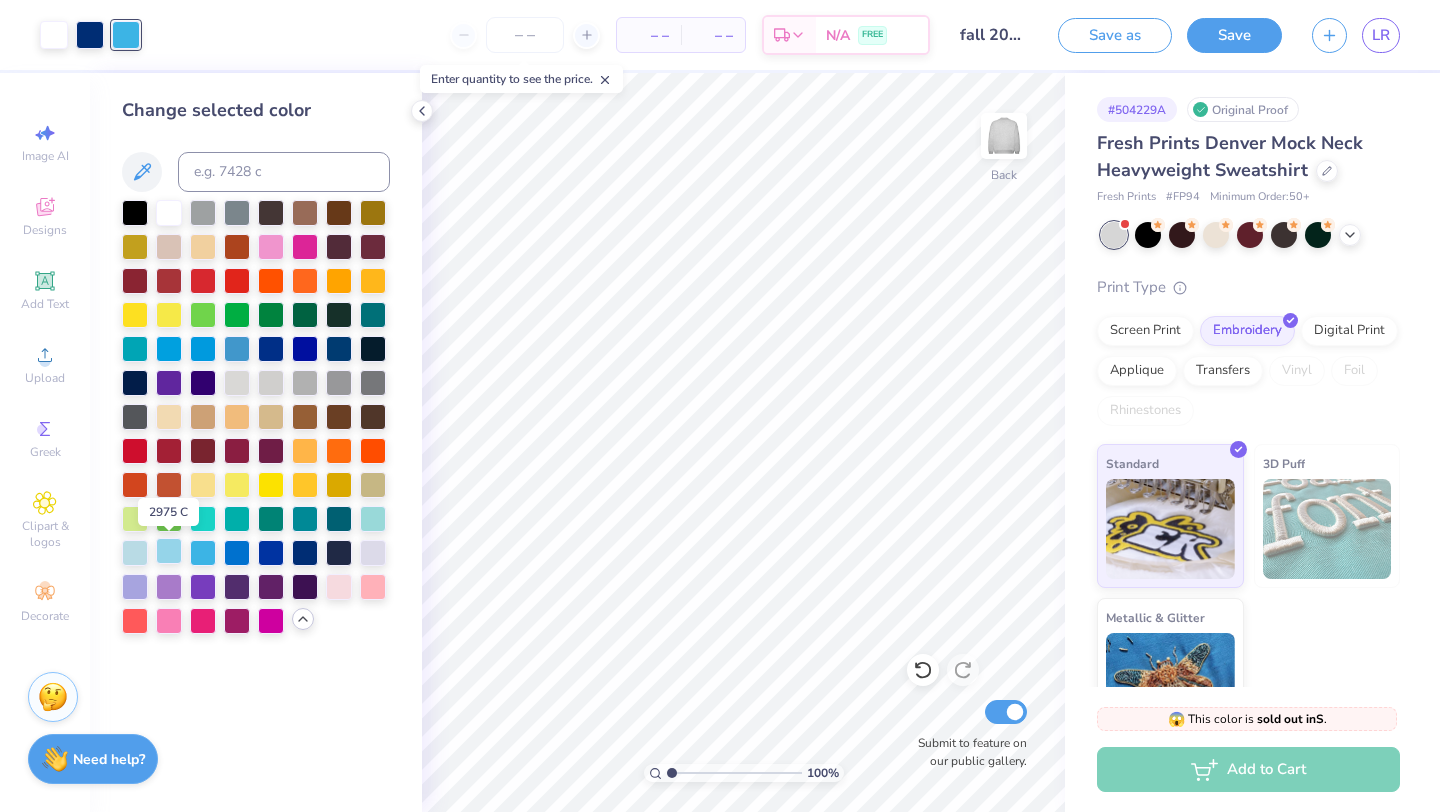 click at bounding box center (169, 551) 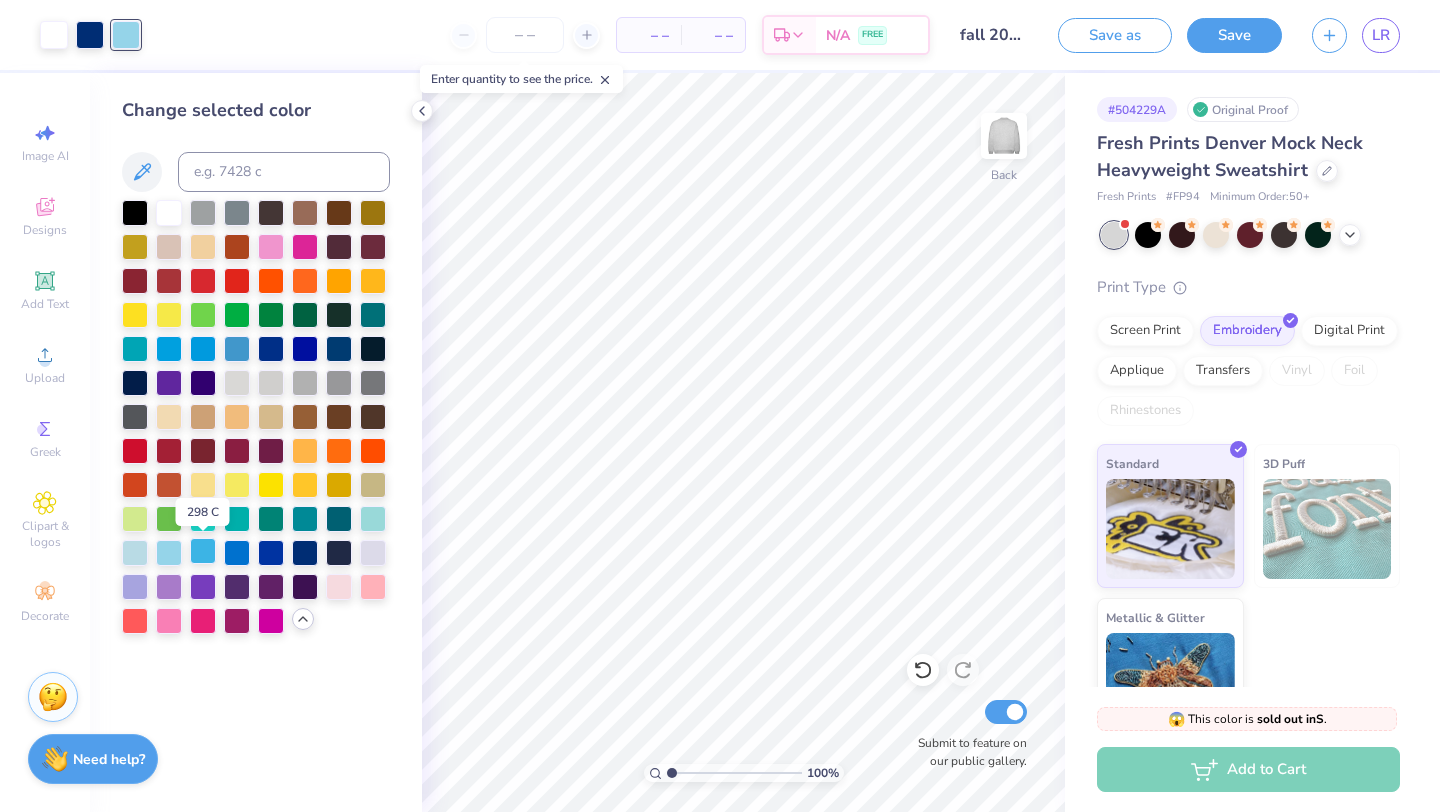 click at bounding box center [203, 551] 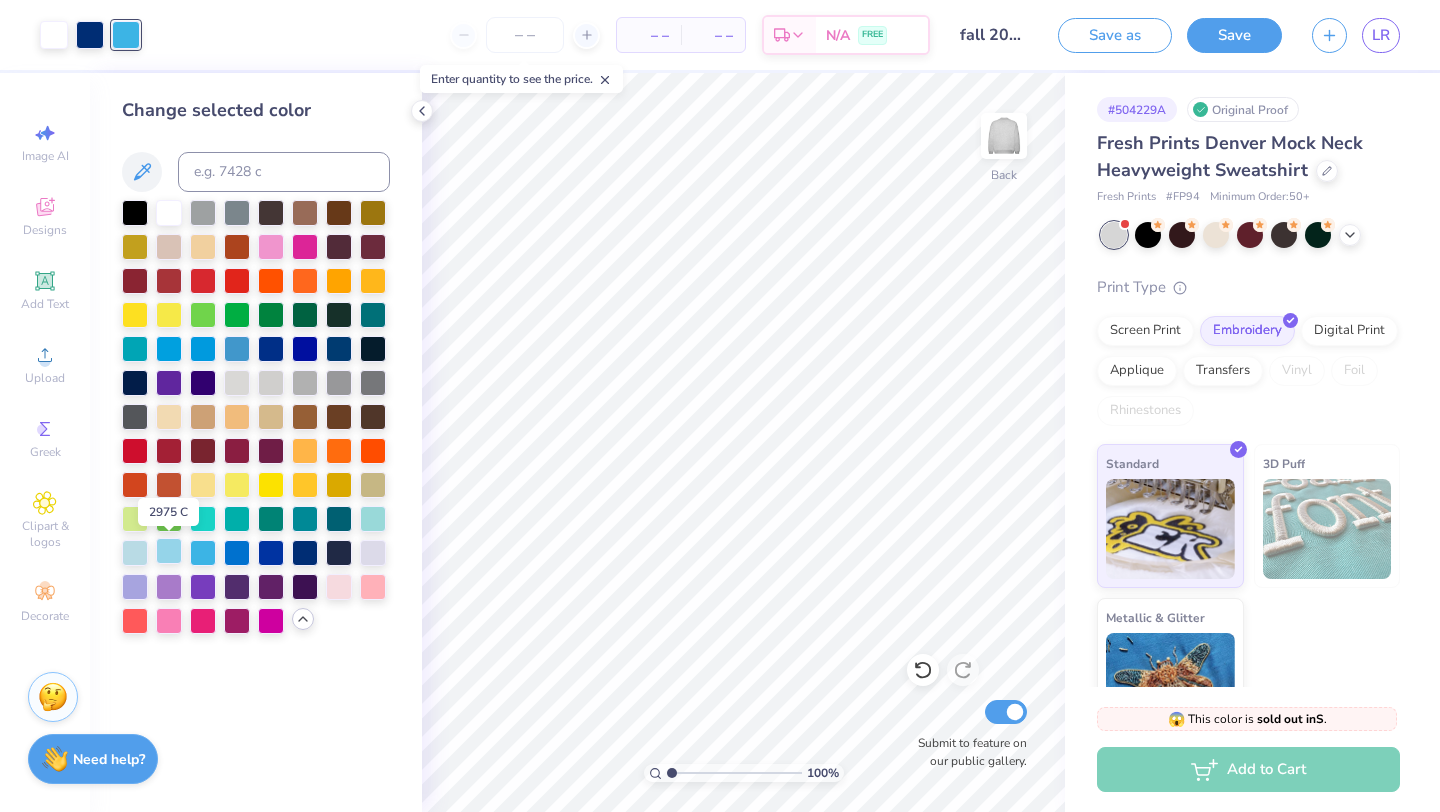 click at bounding box center (169, 551) 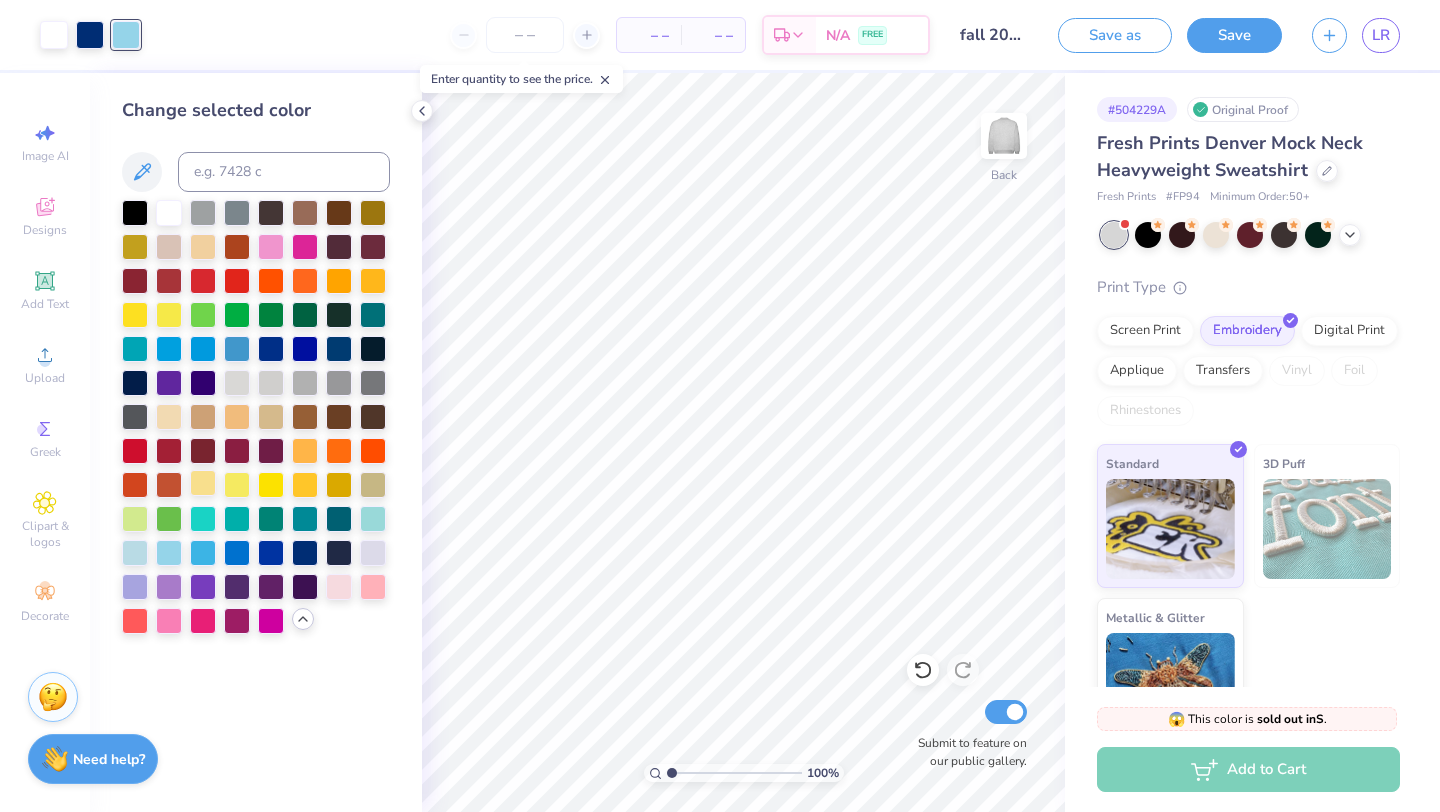 click at bounding box center [203, 483] 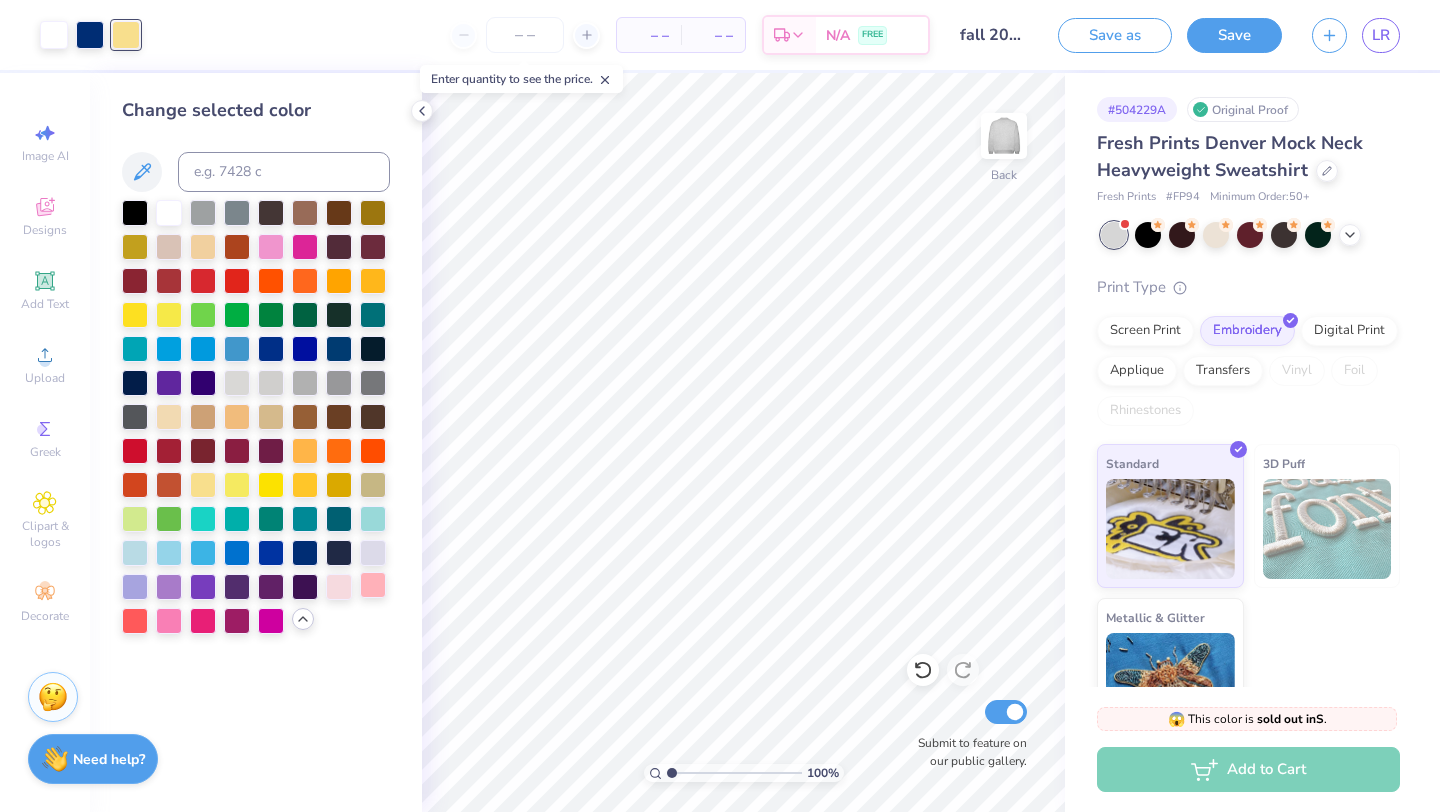 click at bounding box center [373, 585] 